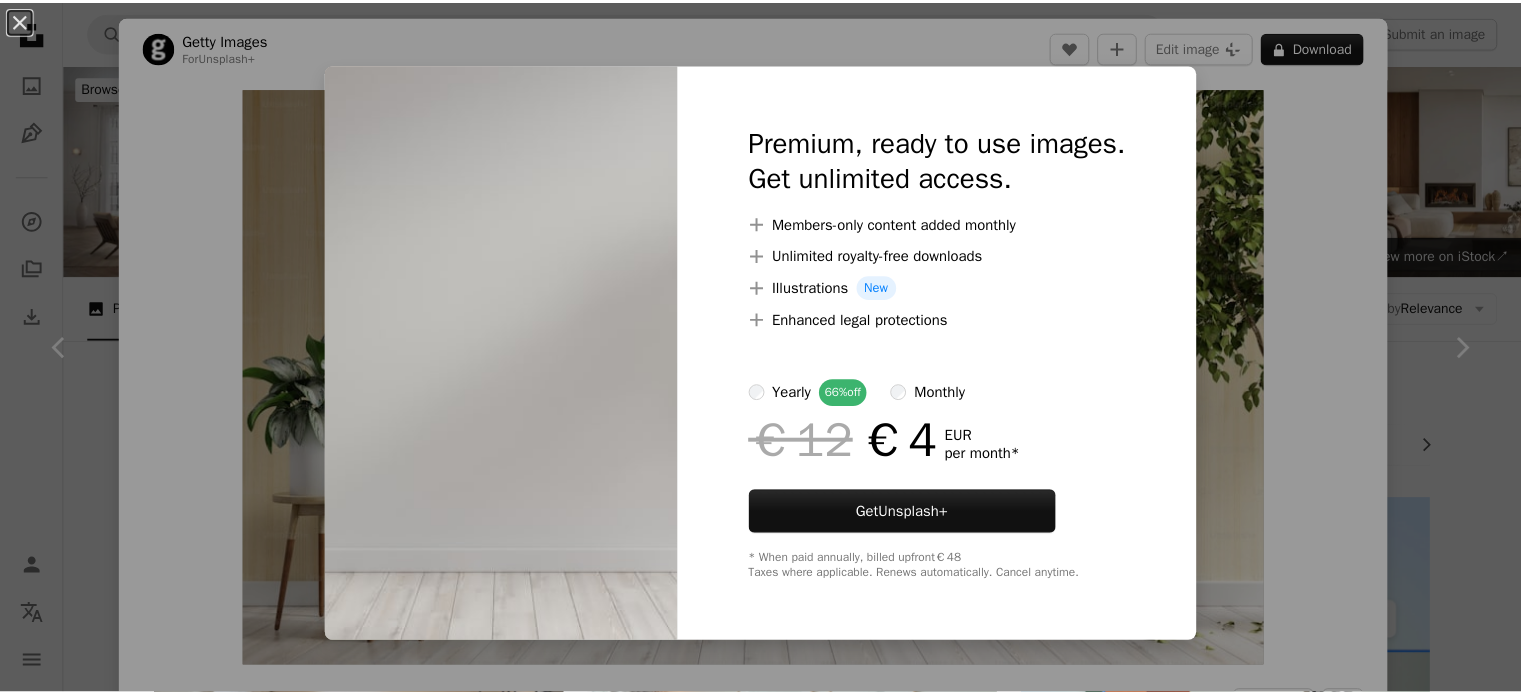 scroll, scrollTop: 1400, scrollLeft: 0, axis: vertical 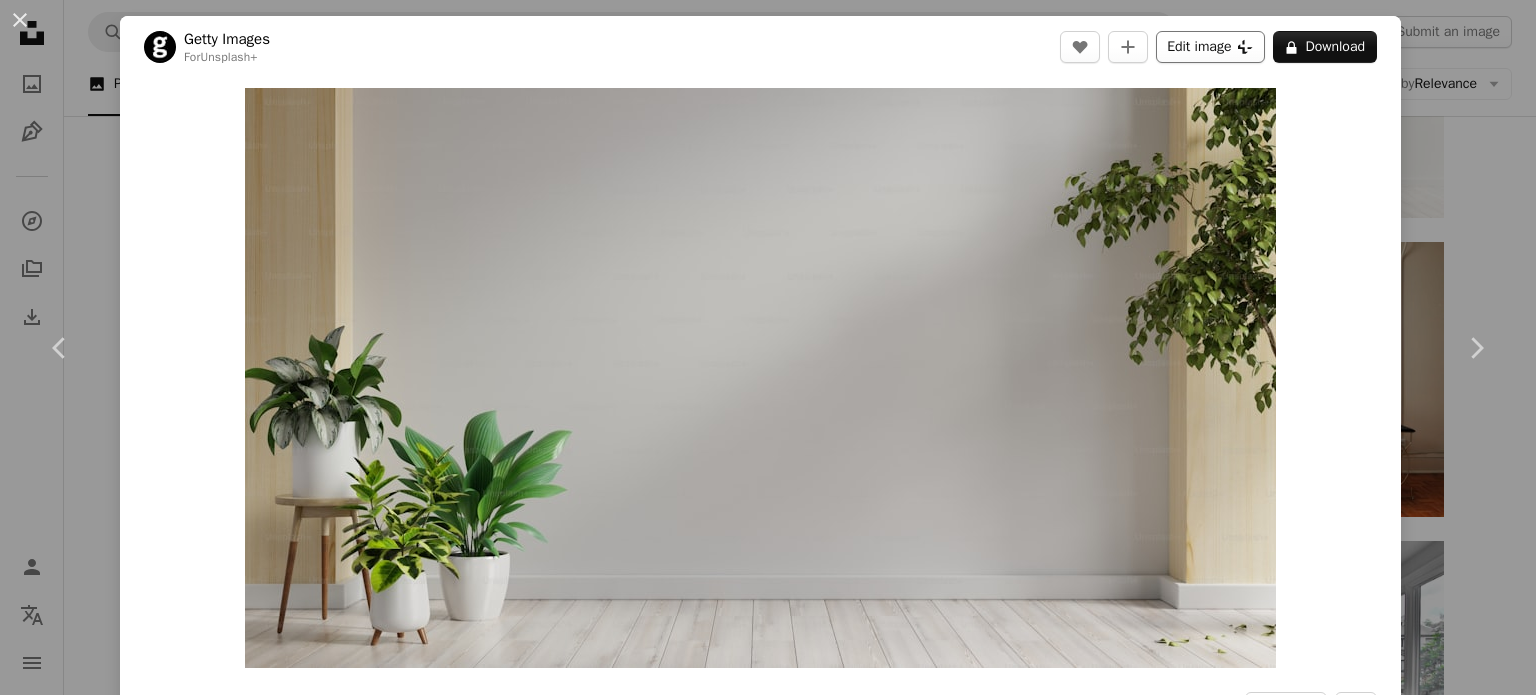 click on "Edit image   Plus sign for Unsplash+" at bounding box center [1210, 47] 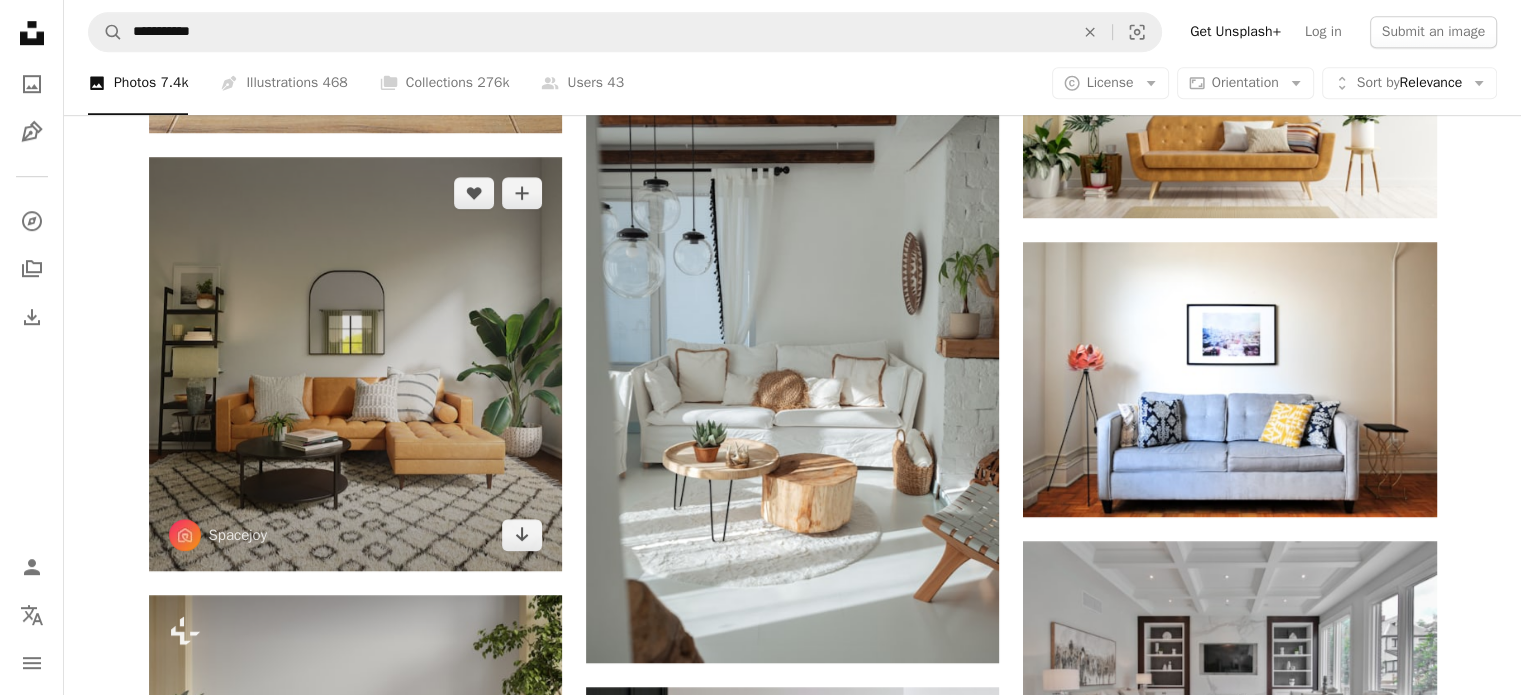 scroll, scrollTop: 1700, scrollLeft: 0, axis: vertical 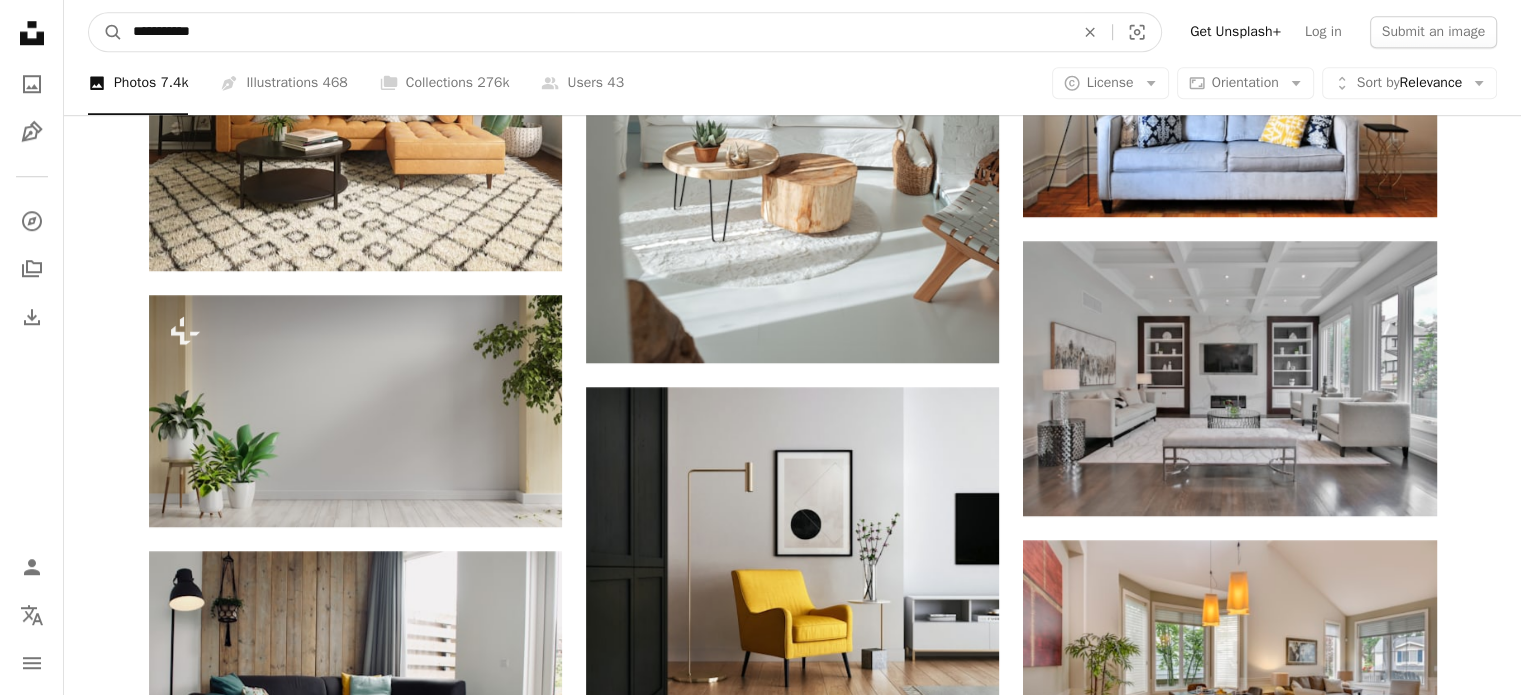 click on "**********" at bounding box center [595, 32] 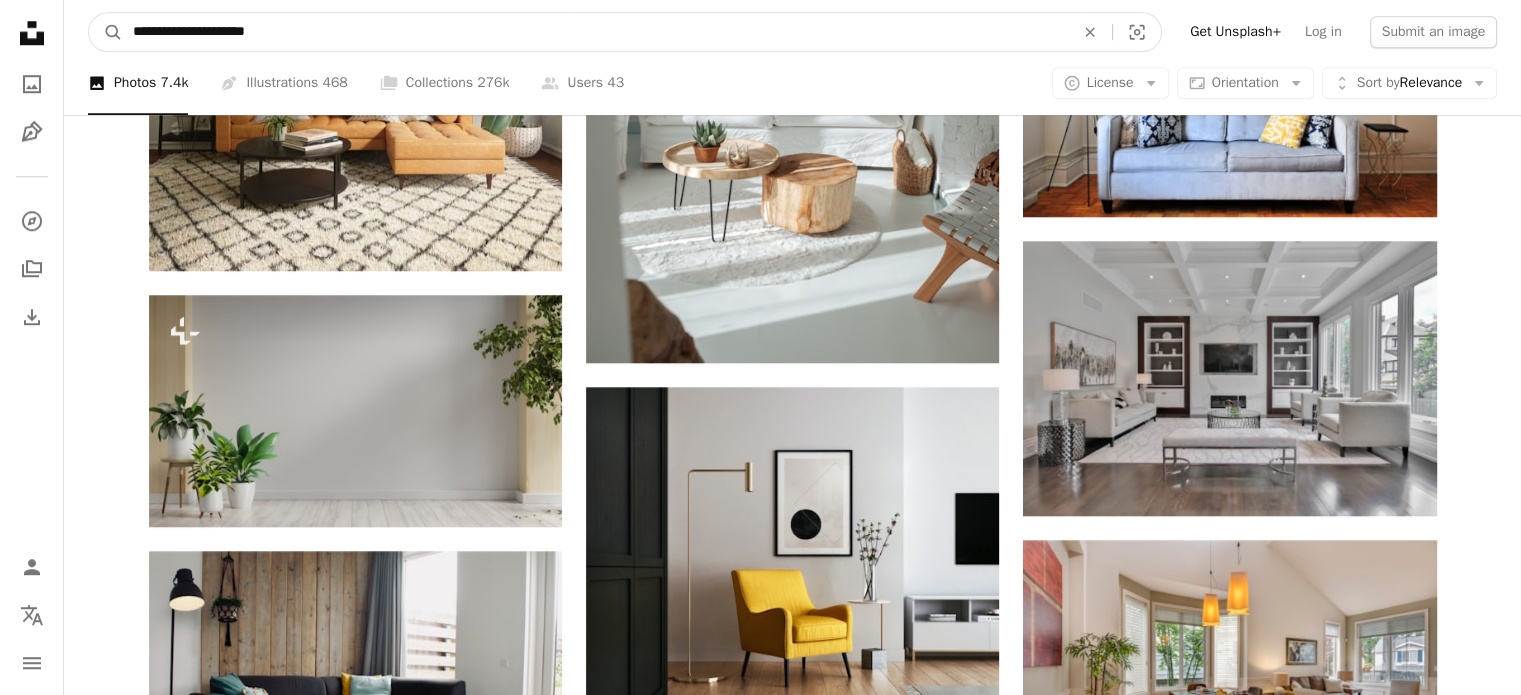 type on "**********" 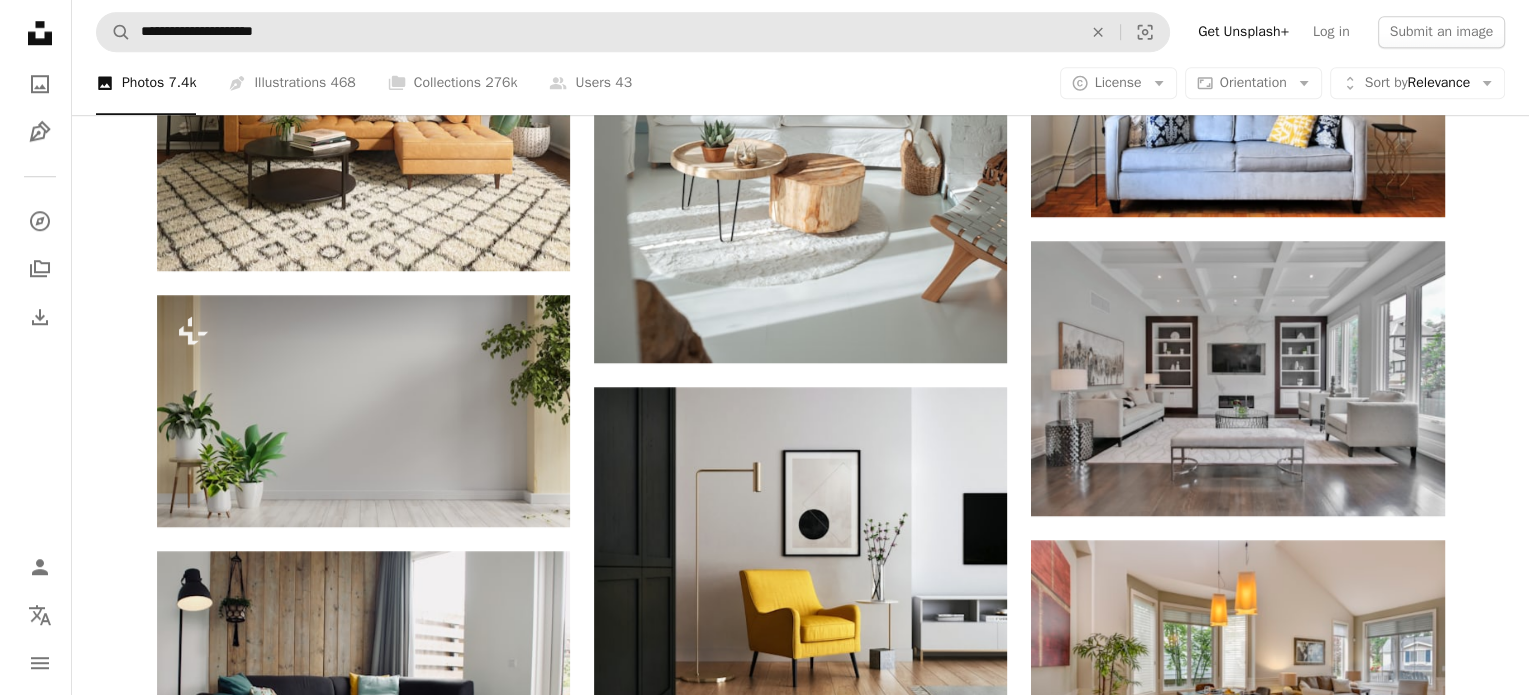 scroll, scrollTop: 0, scrollLeft: 0, axis: both 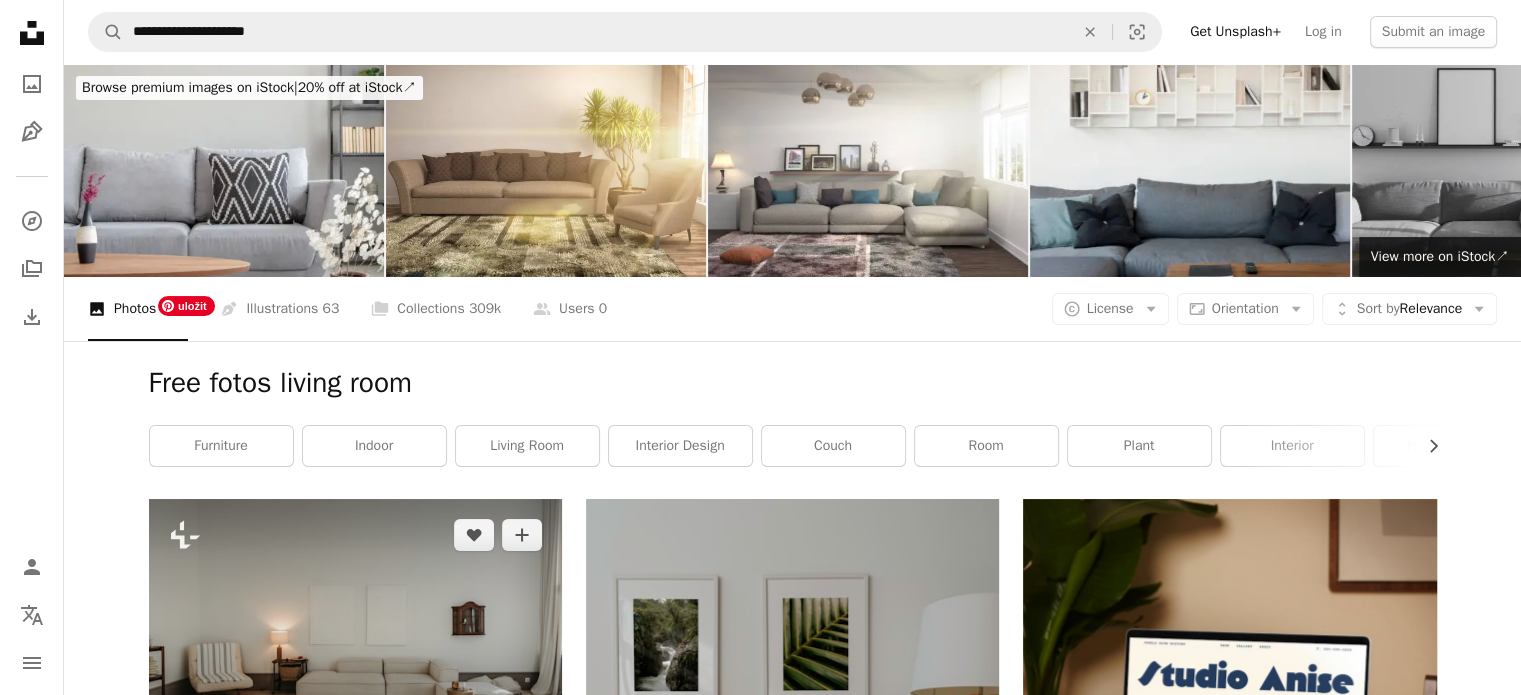 click at bounding box center (355, 636) 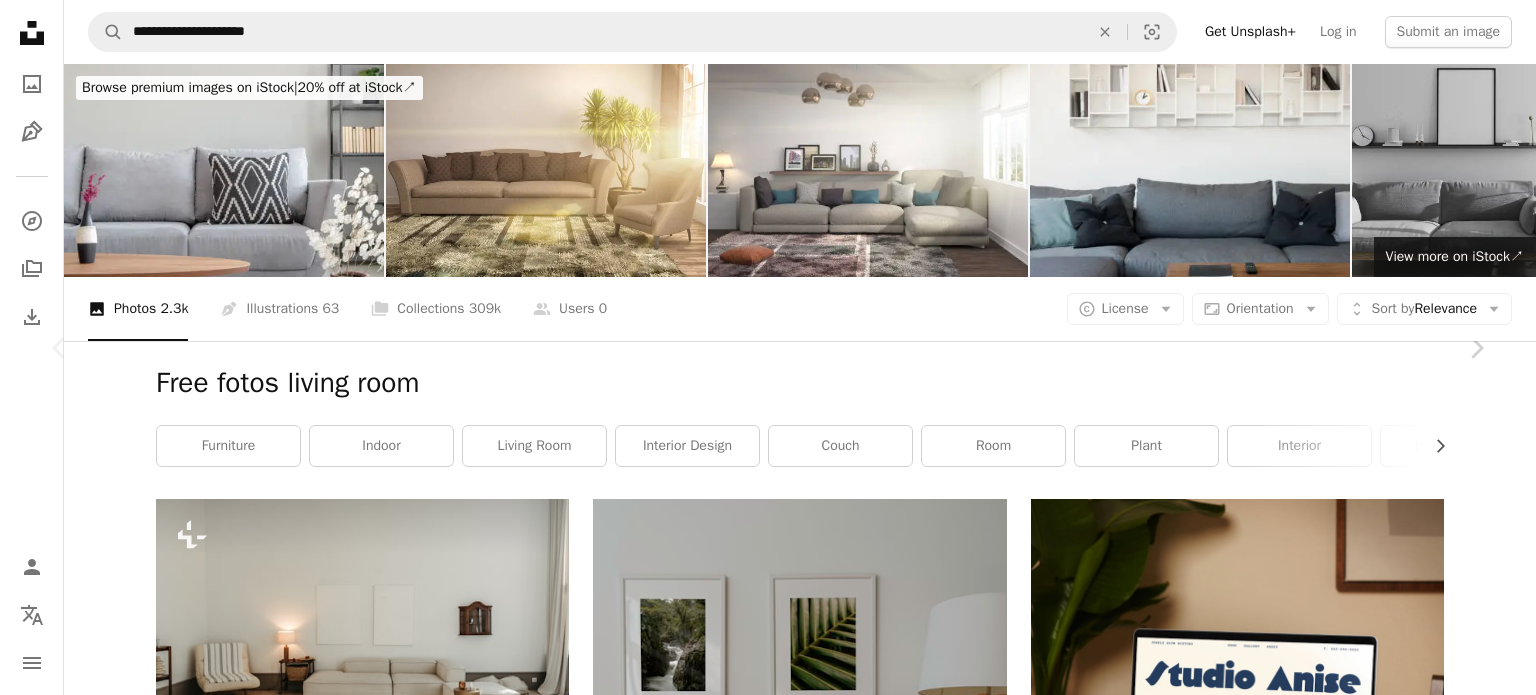 click on "A lock   Download" at bounding box center [1325, 5093] 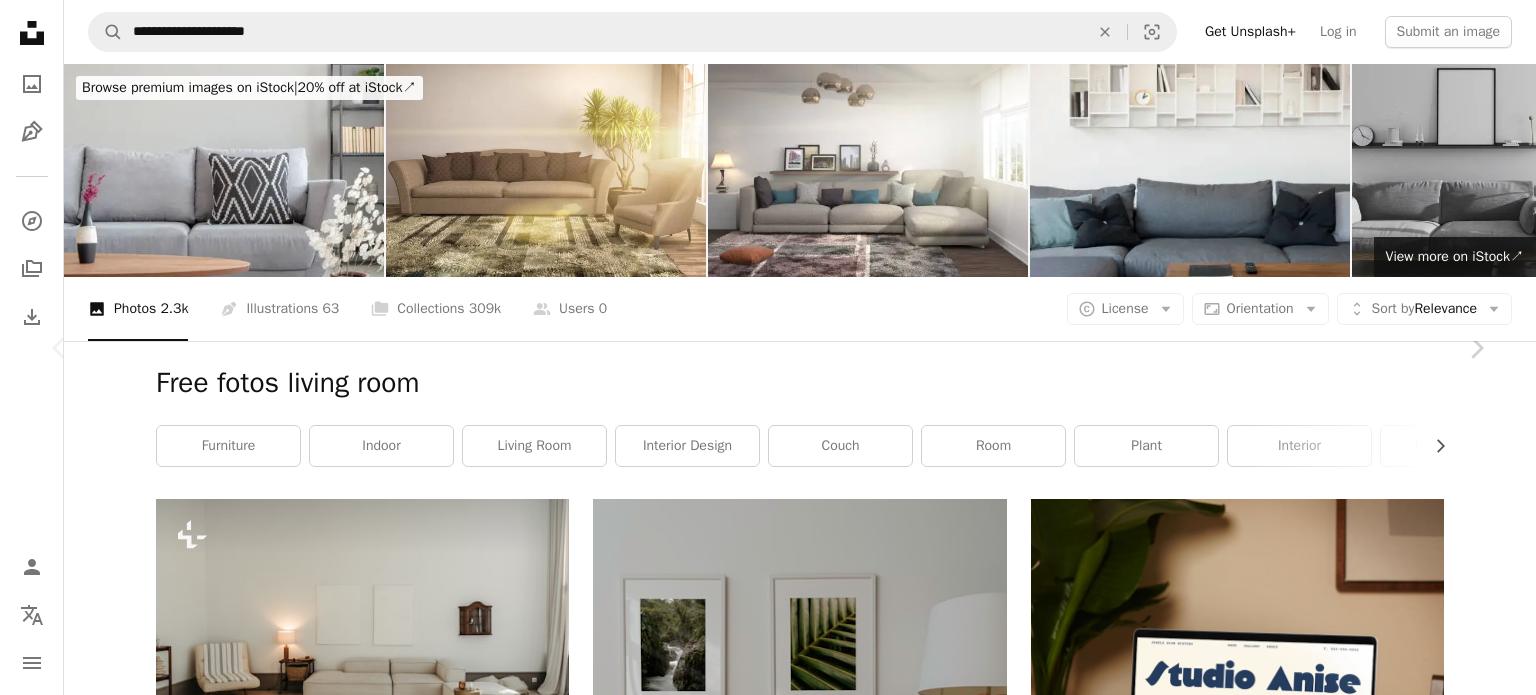 click on "Get  Unsplash+" at bounding box center (911, 5559) 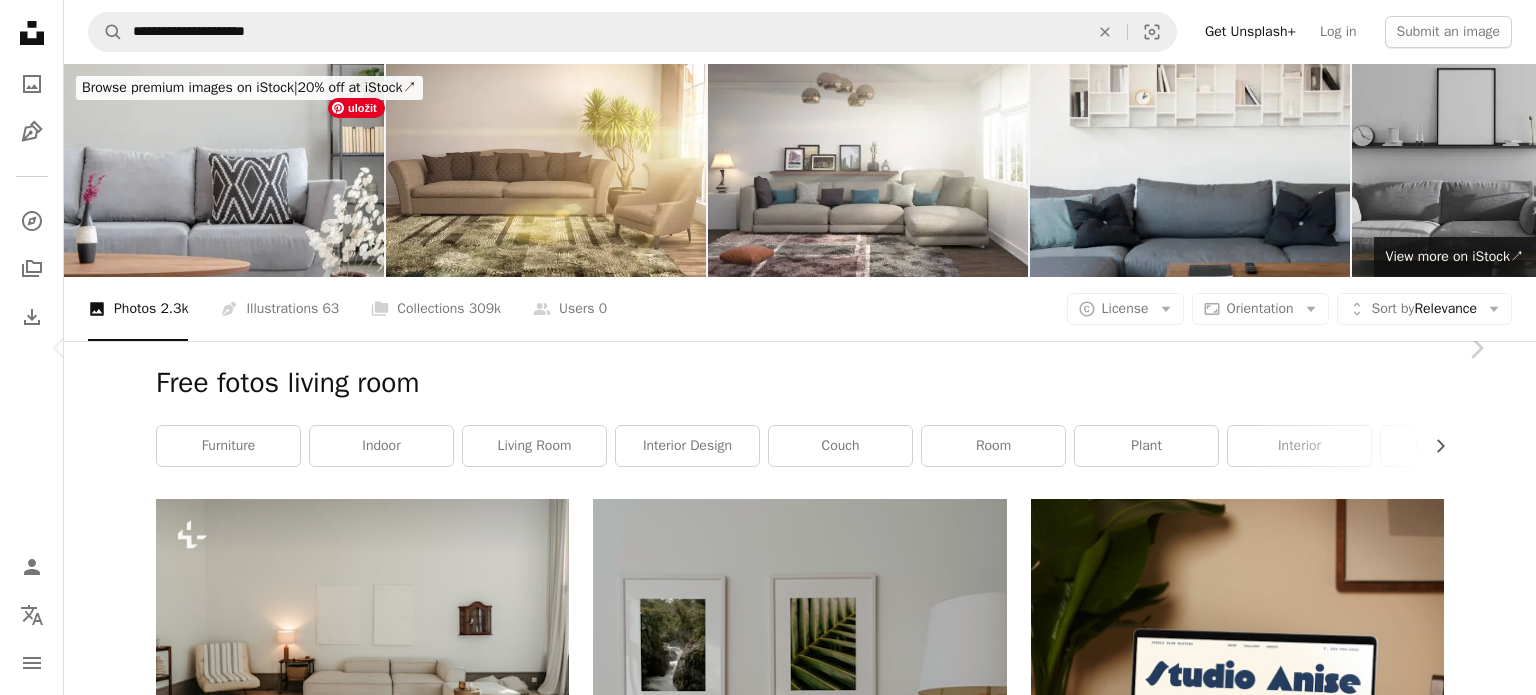 click at bounding box center [761, 5424] 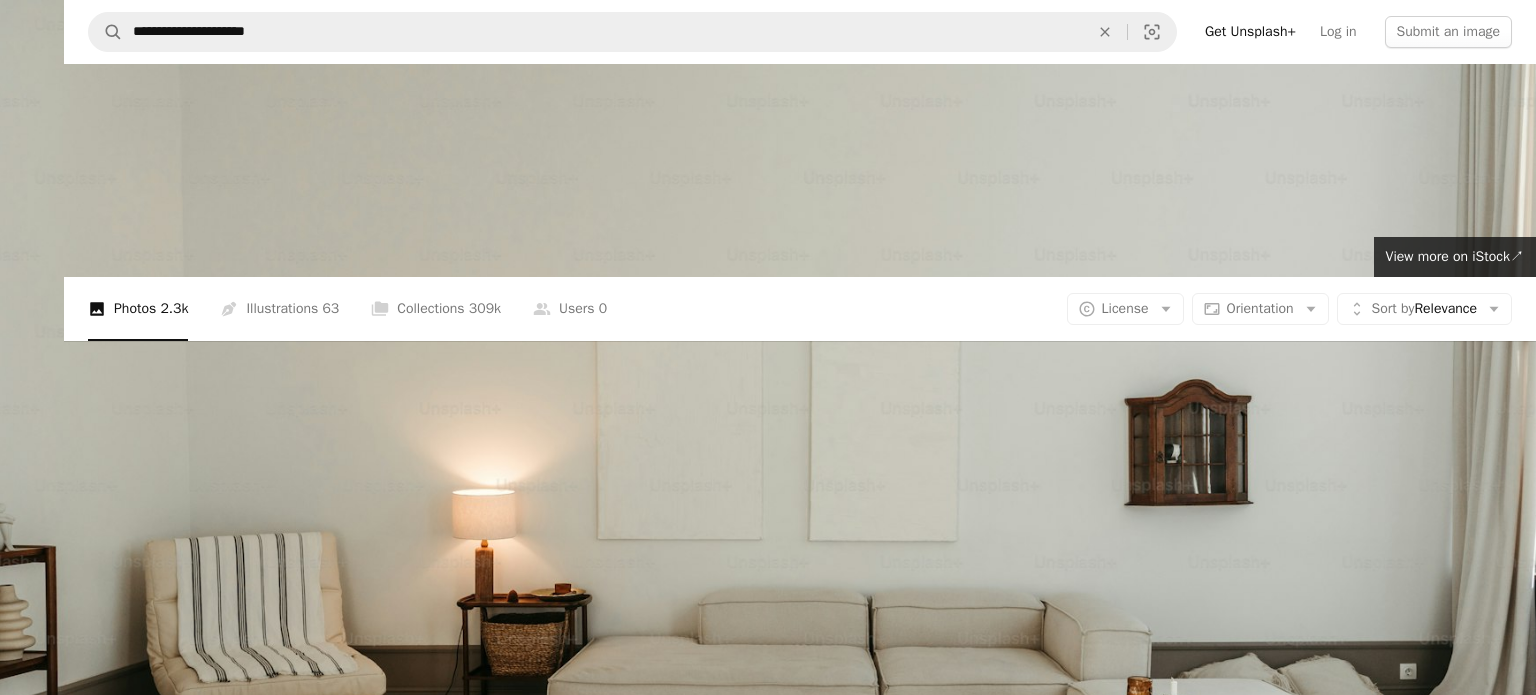 scroll, scrollTop: 155, scrollLeft: 0, axis: vertical 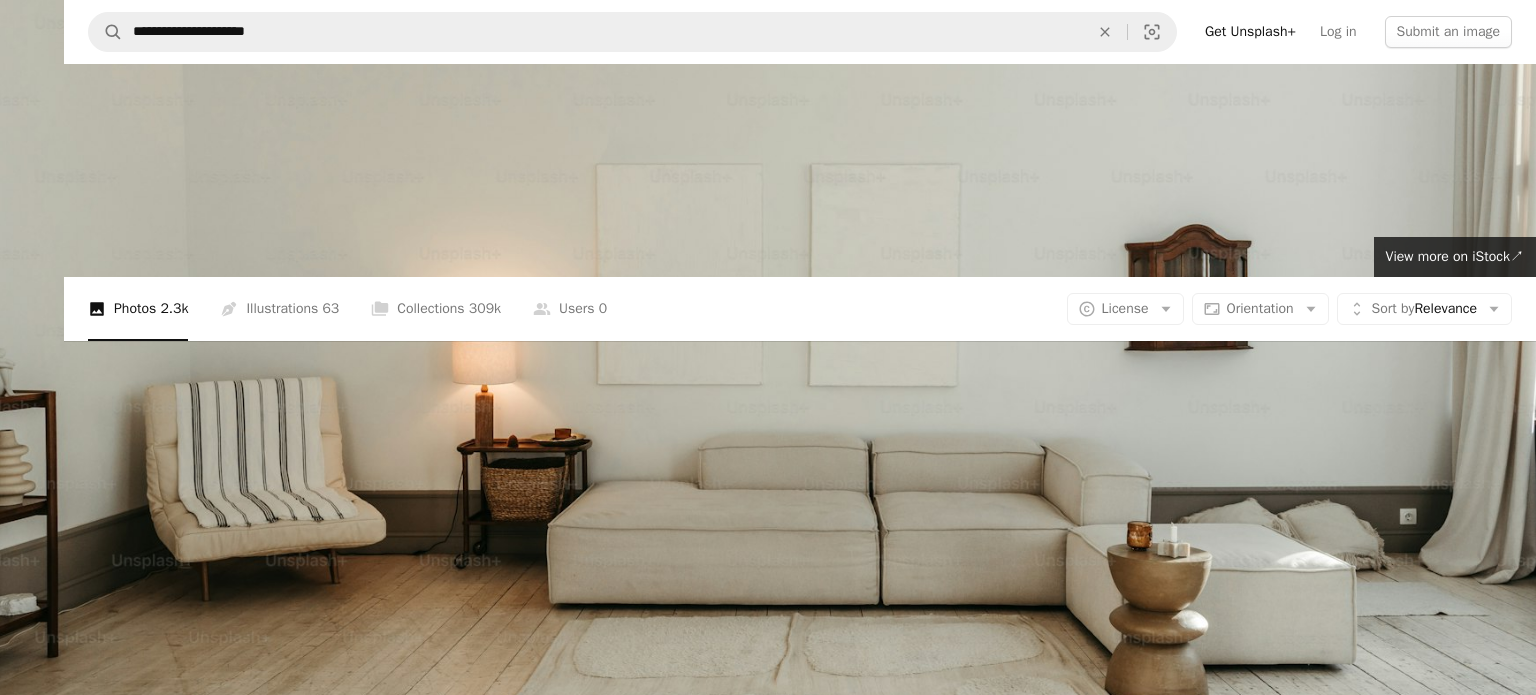 click at bounding box center (768, 356) 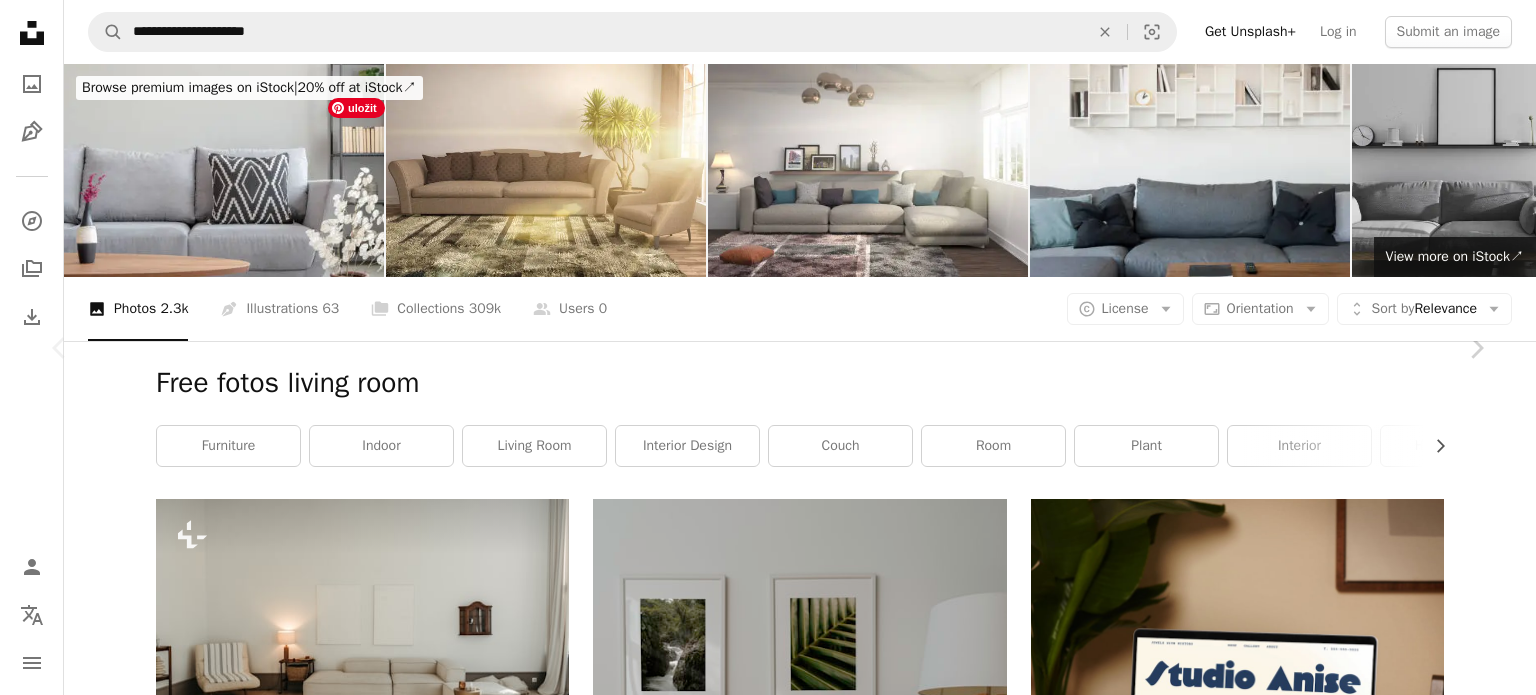 click at bounding box center [761, 5424] 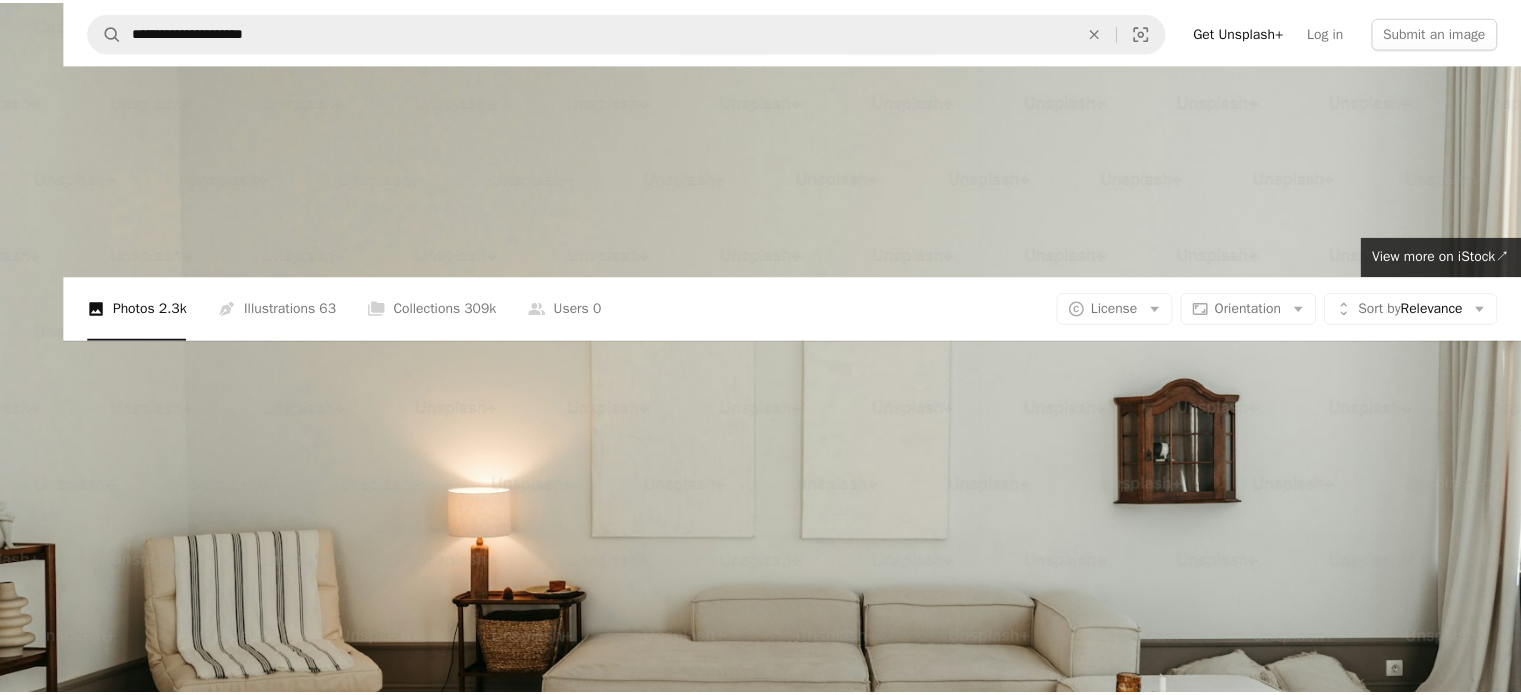 scroll, scrollTop: 155, scrollLeft: 0, axis: vertical 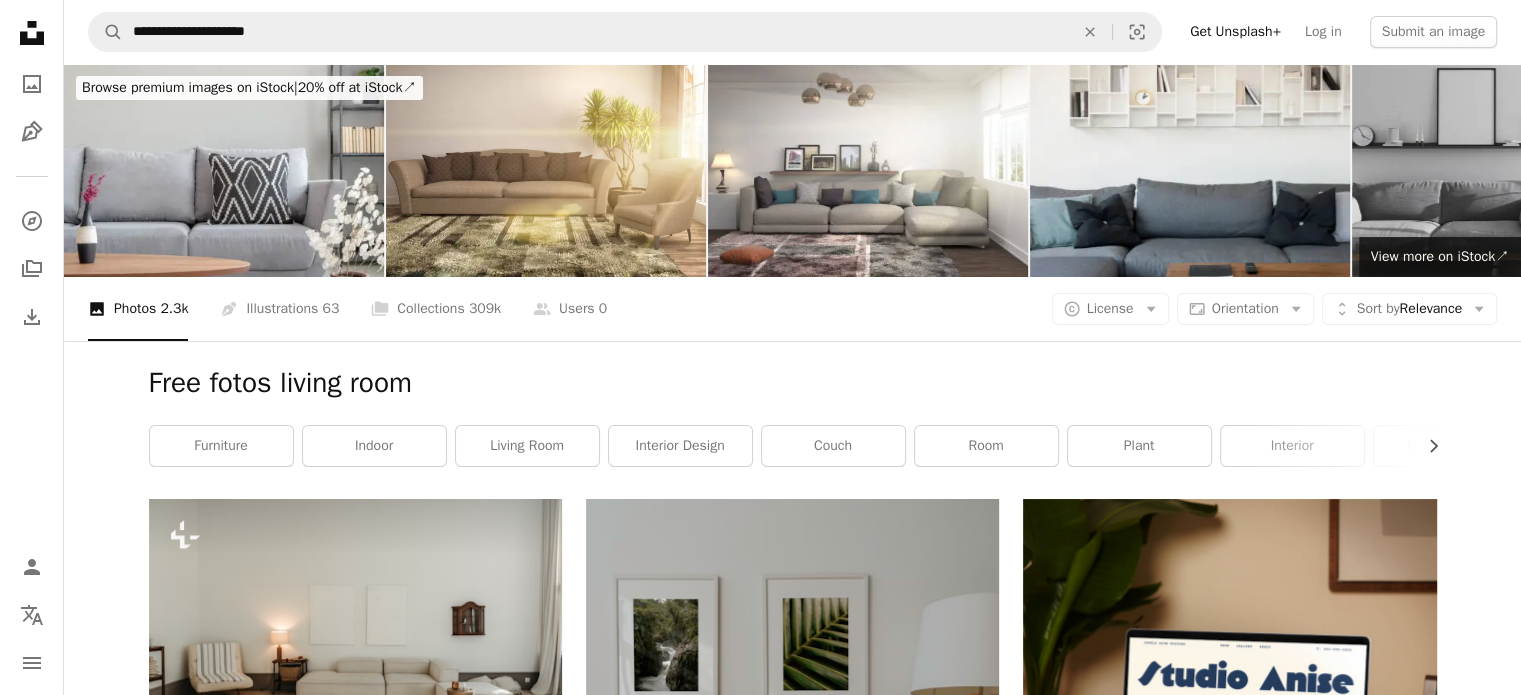 click on "A photo Photos   2.3k Pen Tool Illustrations   63 A stack of folders Collections   309k A group of people Users   0 A copyright icon © License Arrow down Aspect ratio Orientation Arrow down Unfold Sort by  Relevance Arrow down Filters Filters" at bounding box center [792, 309] 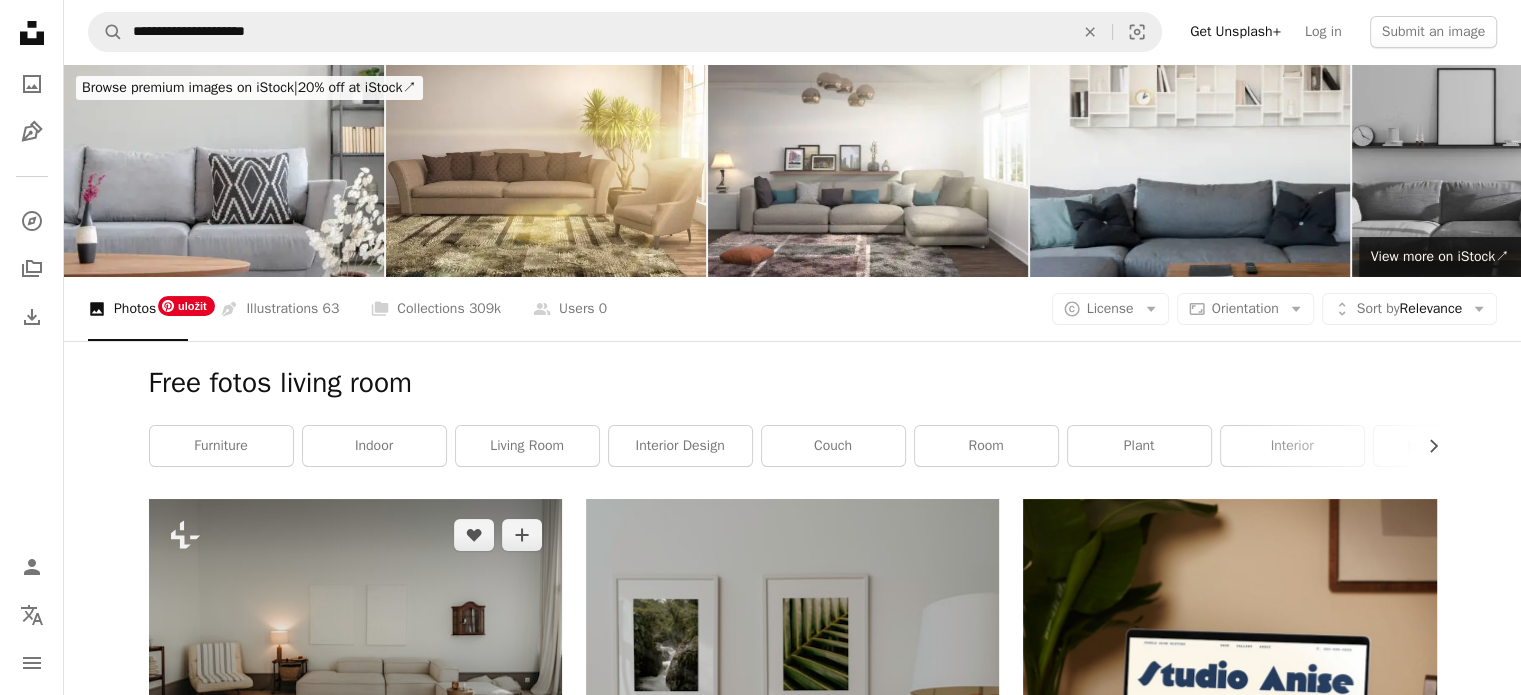 click at bounding box center (355, 636) 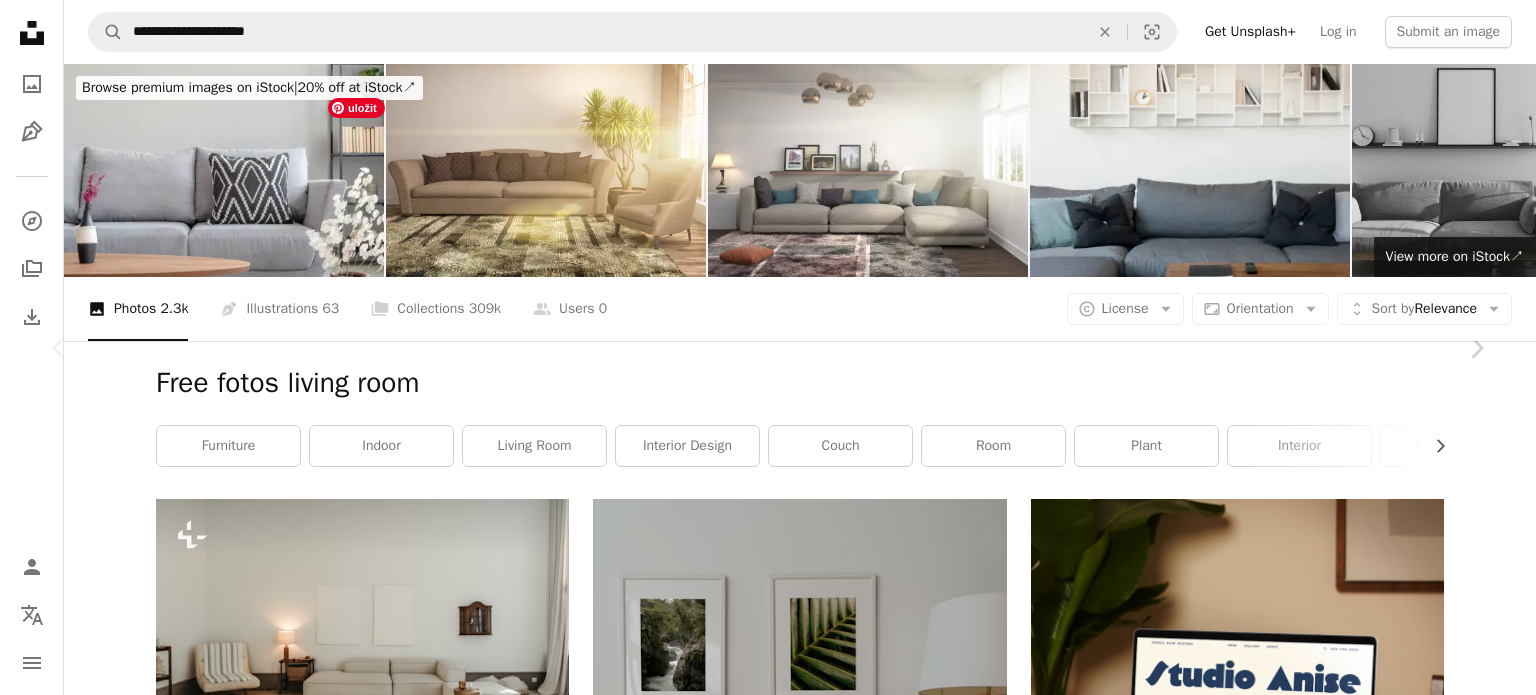 click at bounding box center (761, 5424) 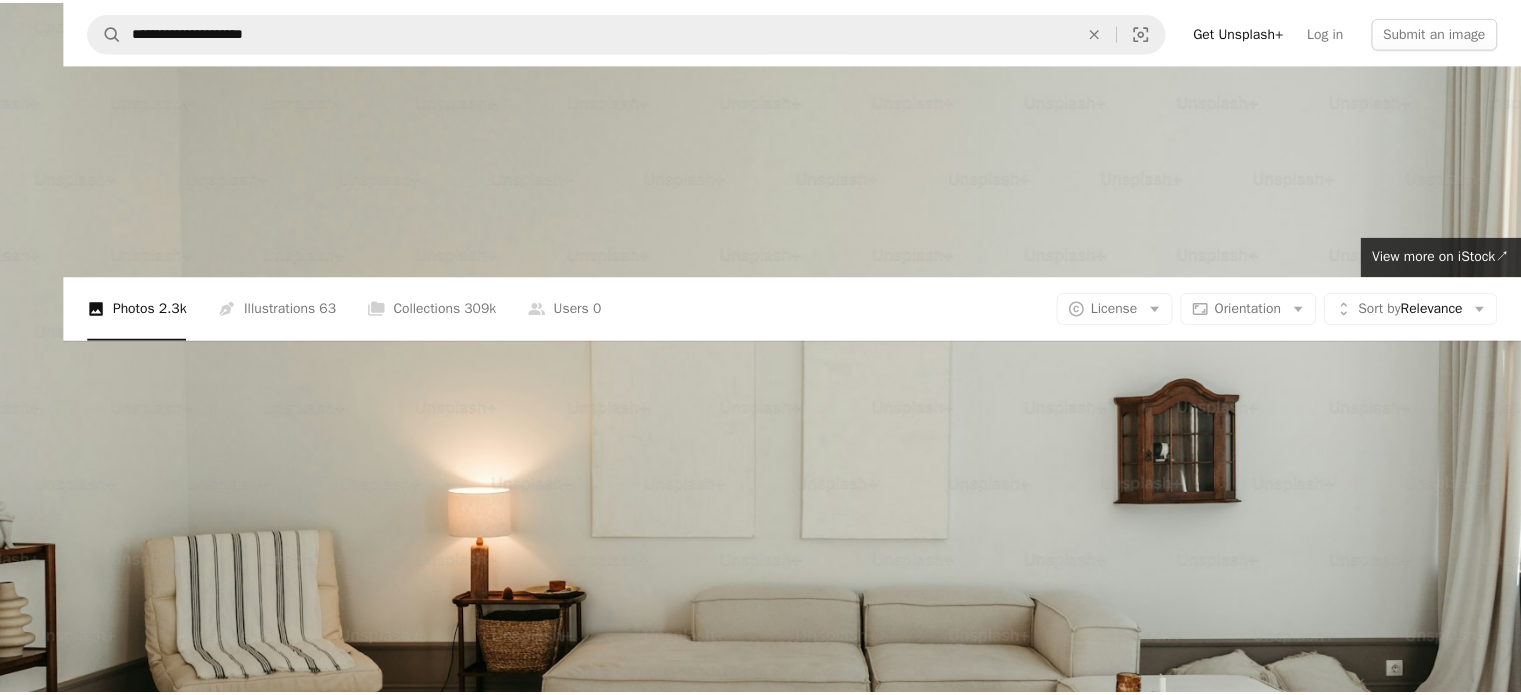 scroll, scrollTop: 155, scrollLeft: 0, axis: vertical 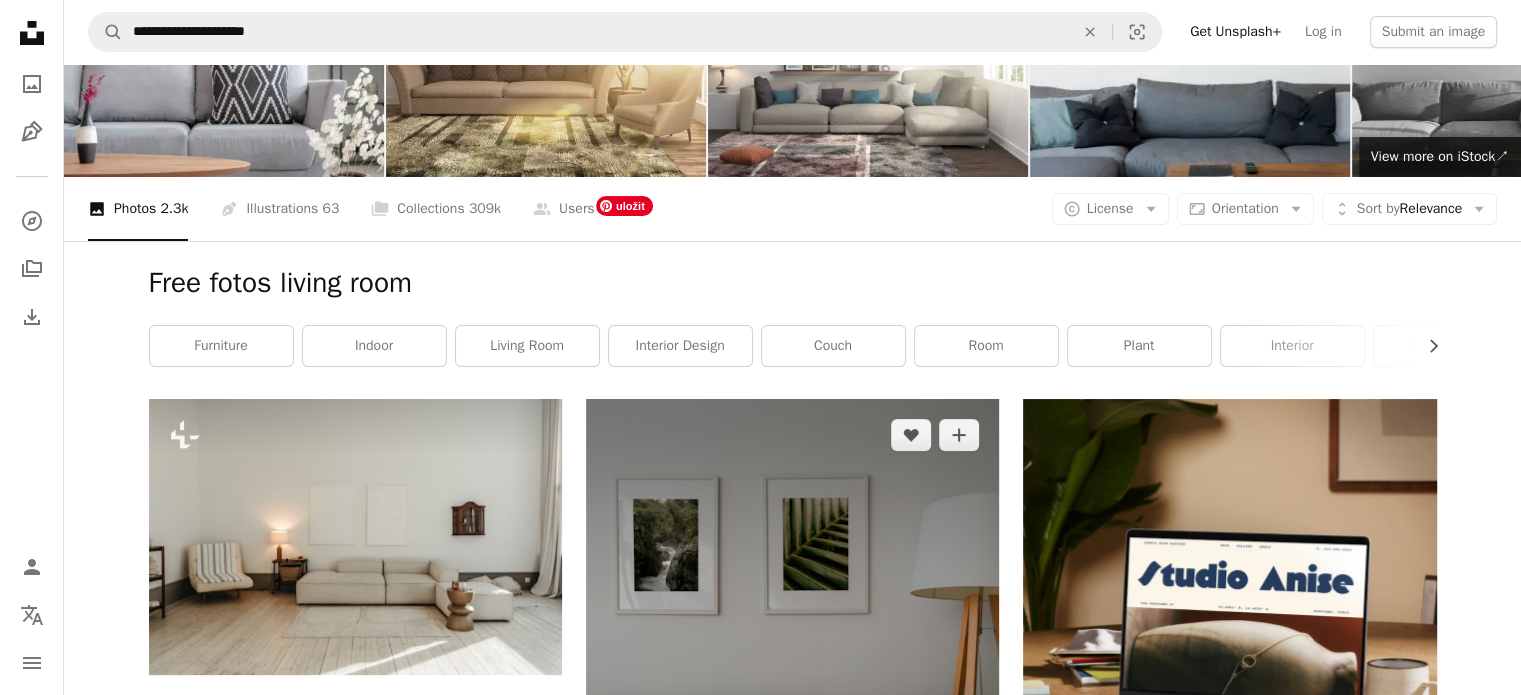 click at bounding box center [792, 657] 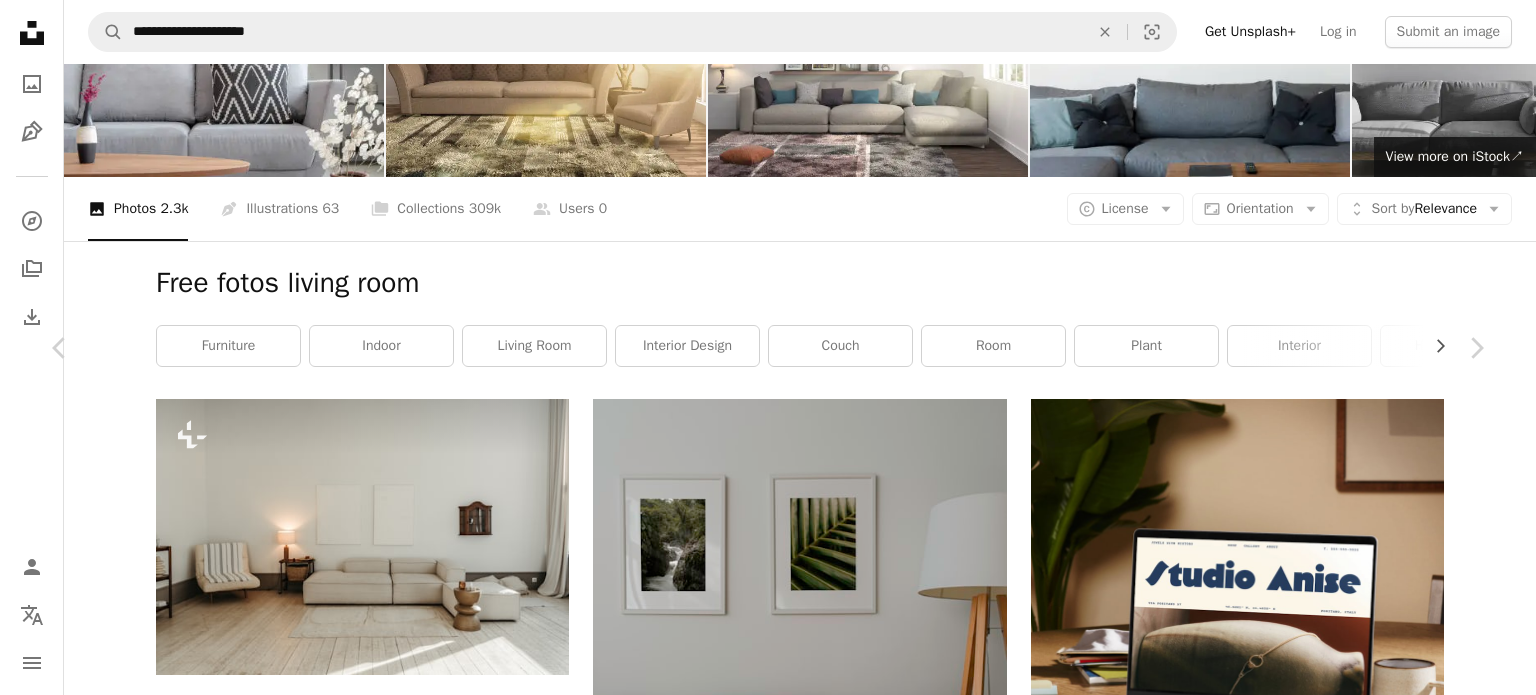click on "Download free" at bounding box center [1287, 4994] 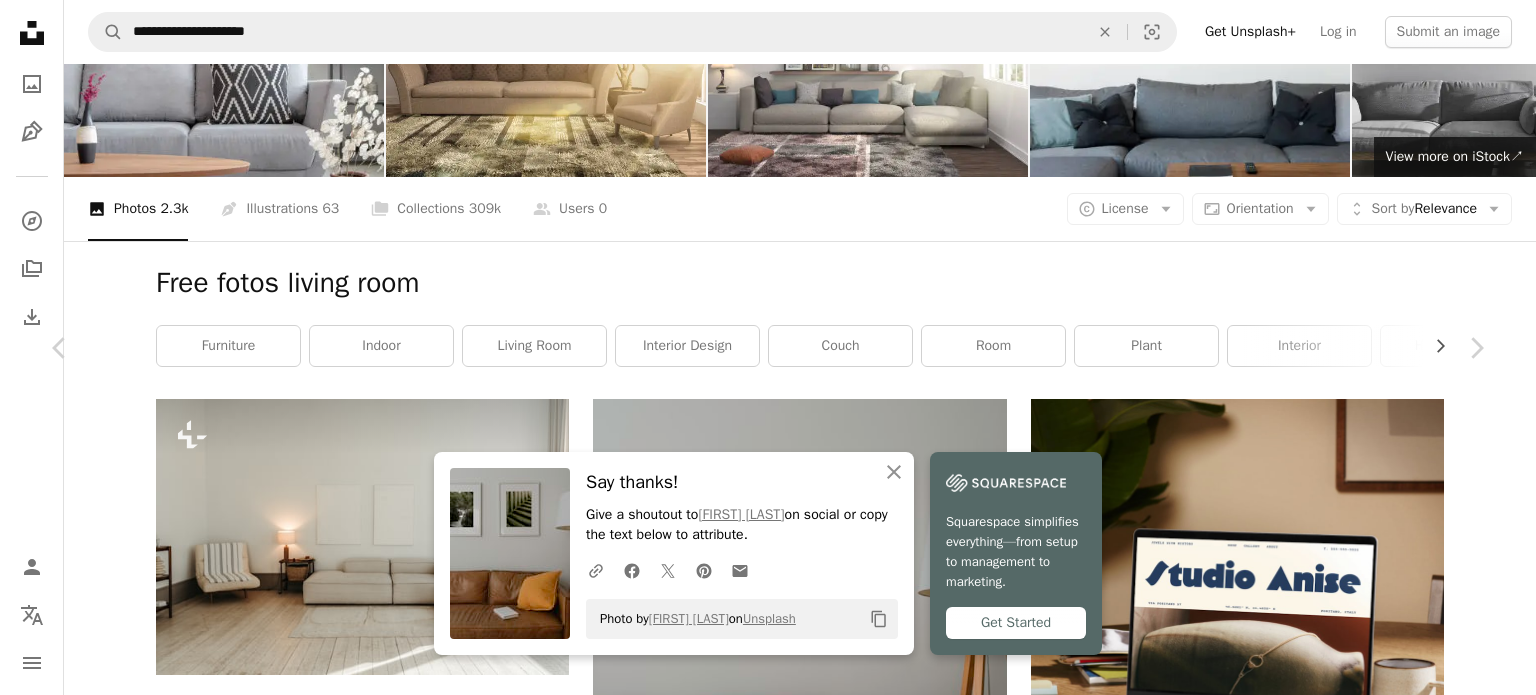 click on "Zoom in" at bounding box center [760, 5325] 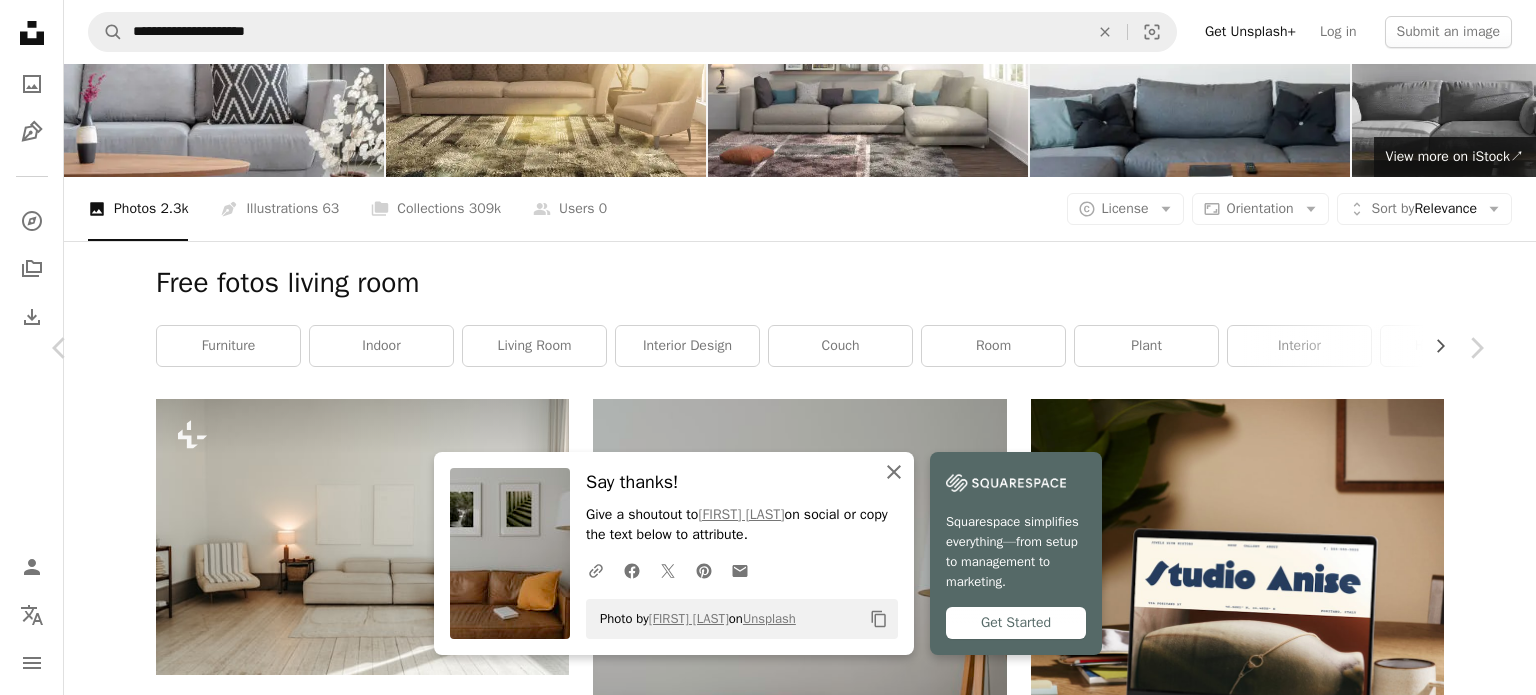 click on "An X shape" 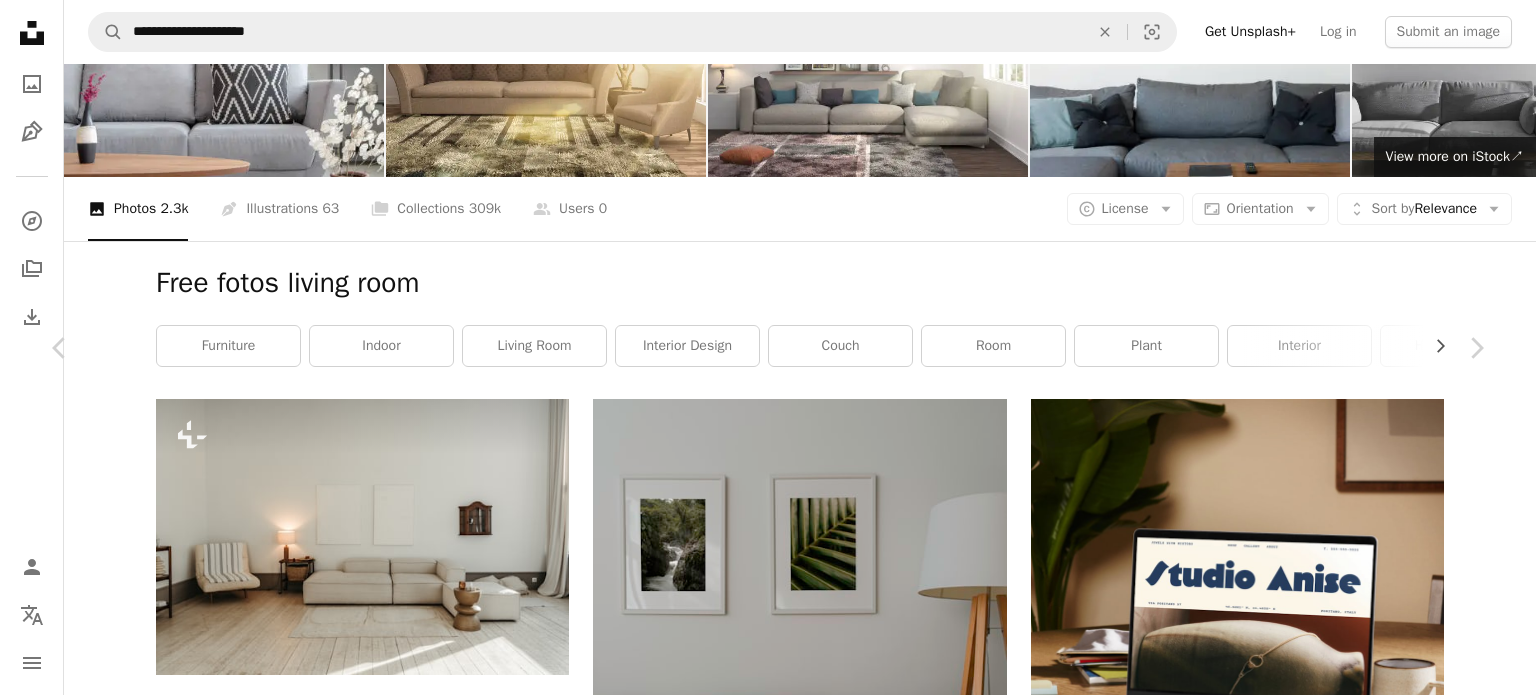 drag, startPoint x: 910, startPoint y: 428, endPoint x: 1273, endPoint y: 319, distance: 379.01187 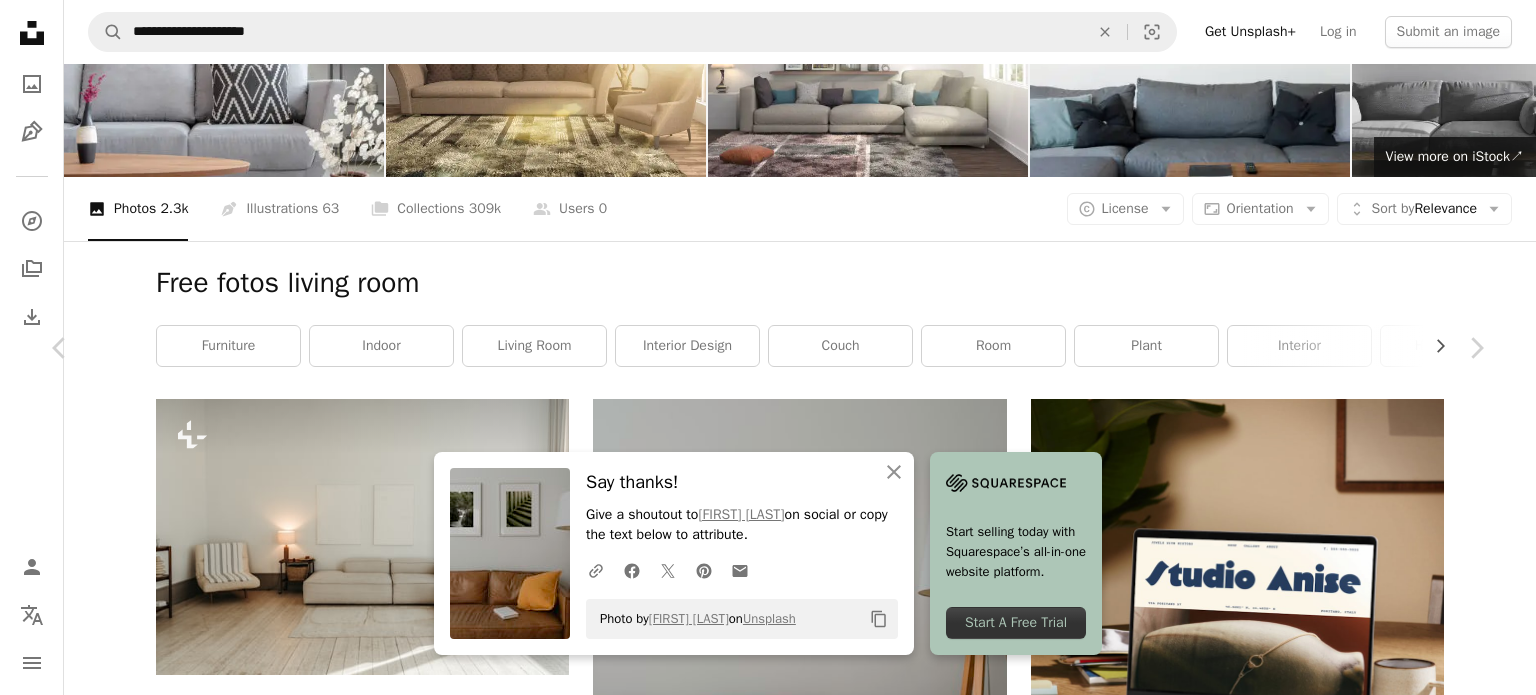 click on "Chevron down" 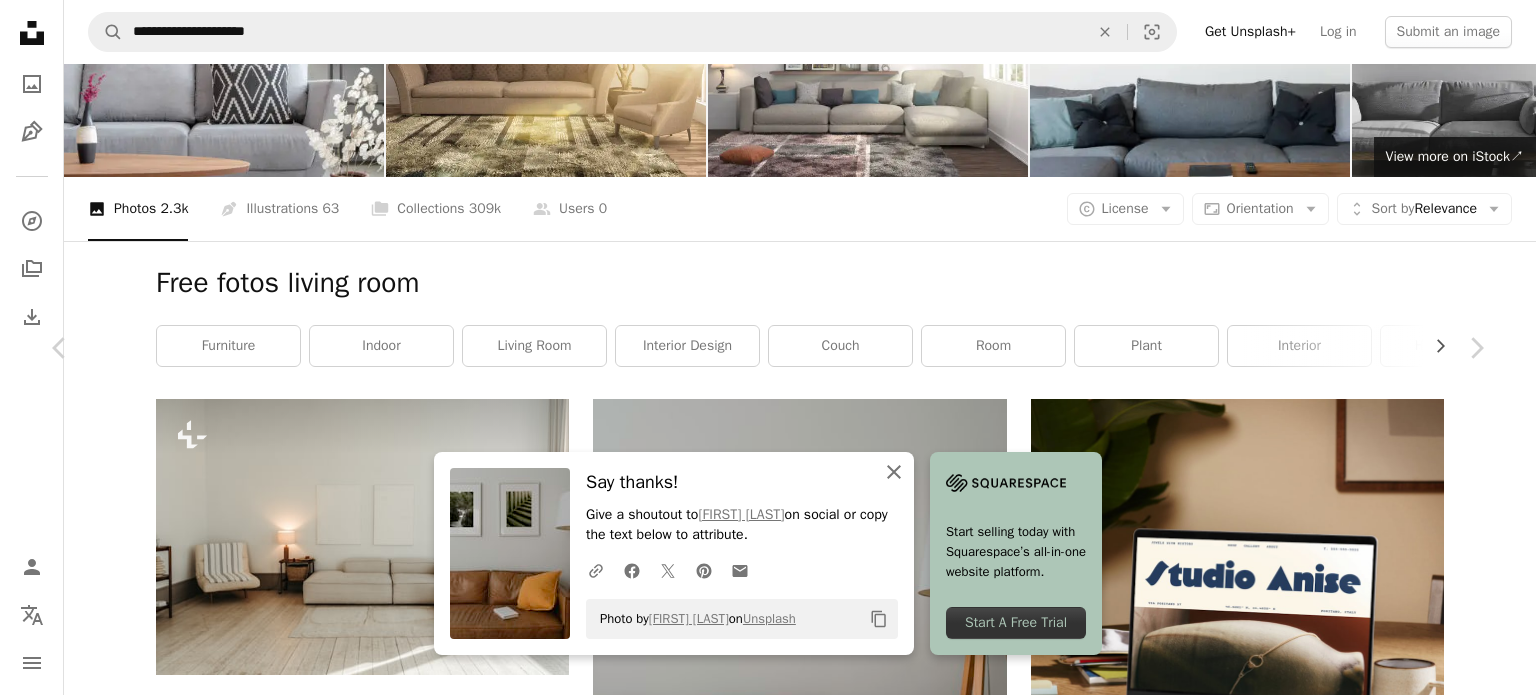 click on "An X shape Close" at bounding box center (894, 472) 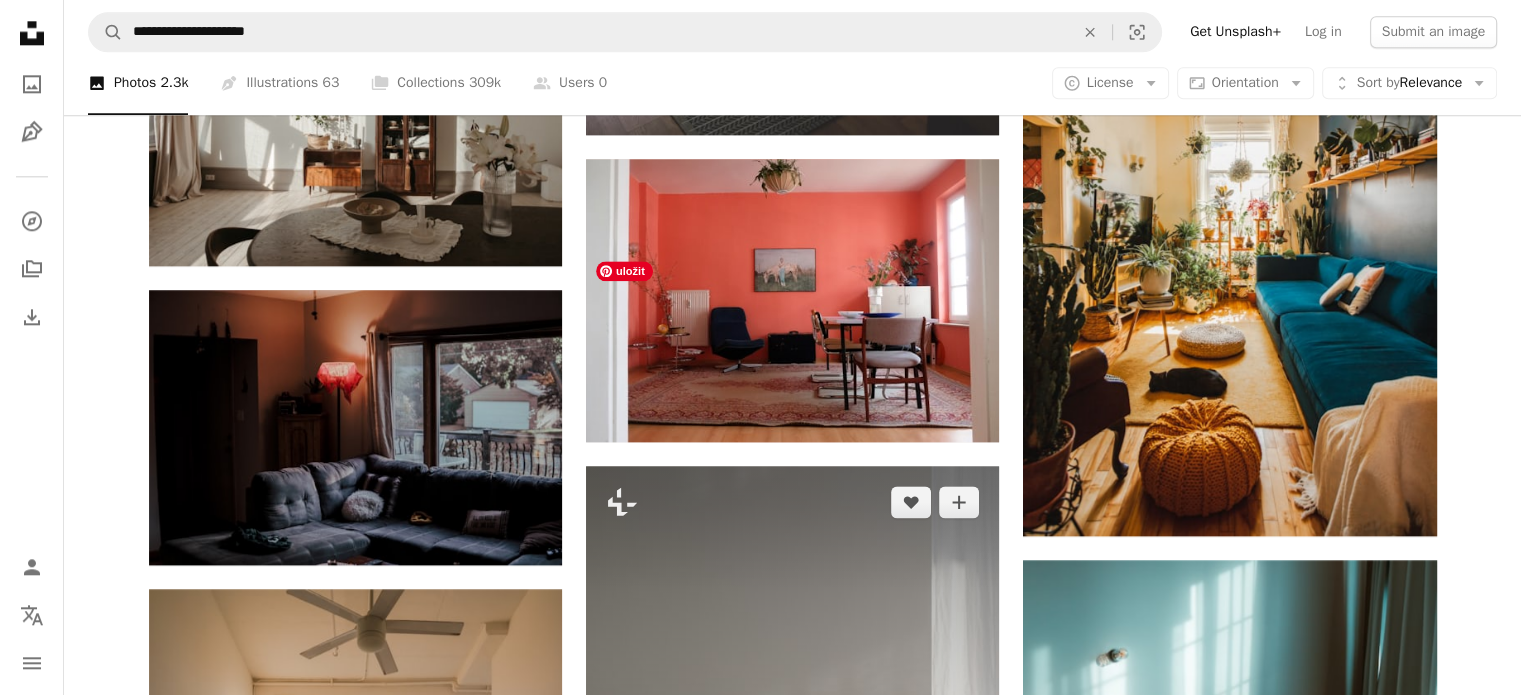 scroll, scrollTop: 2600, scrollLeft: 0, axis: vertical 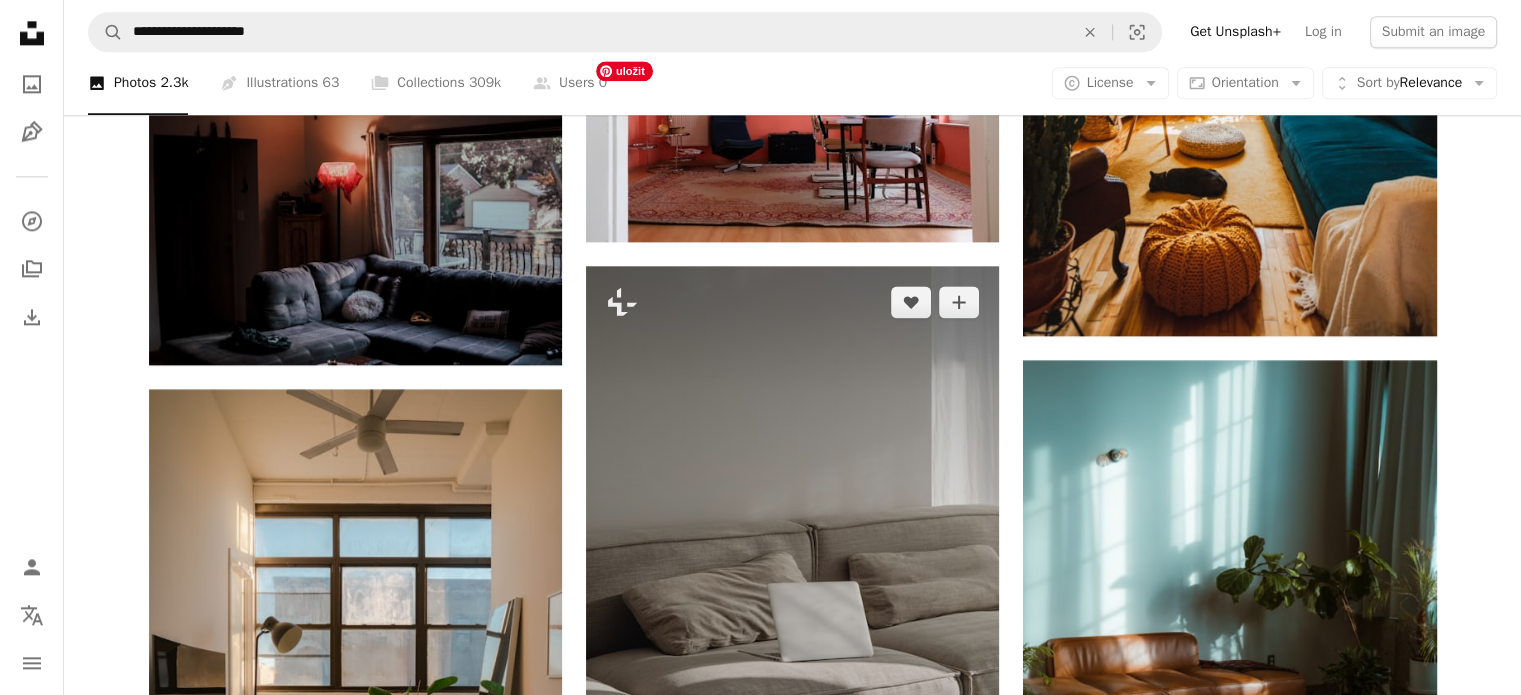 click at bounding box center [792, 576] 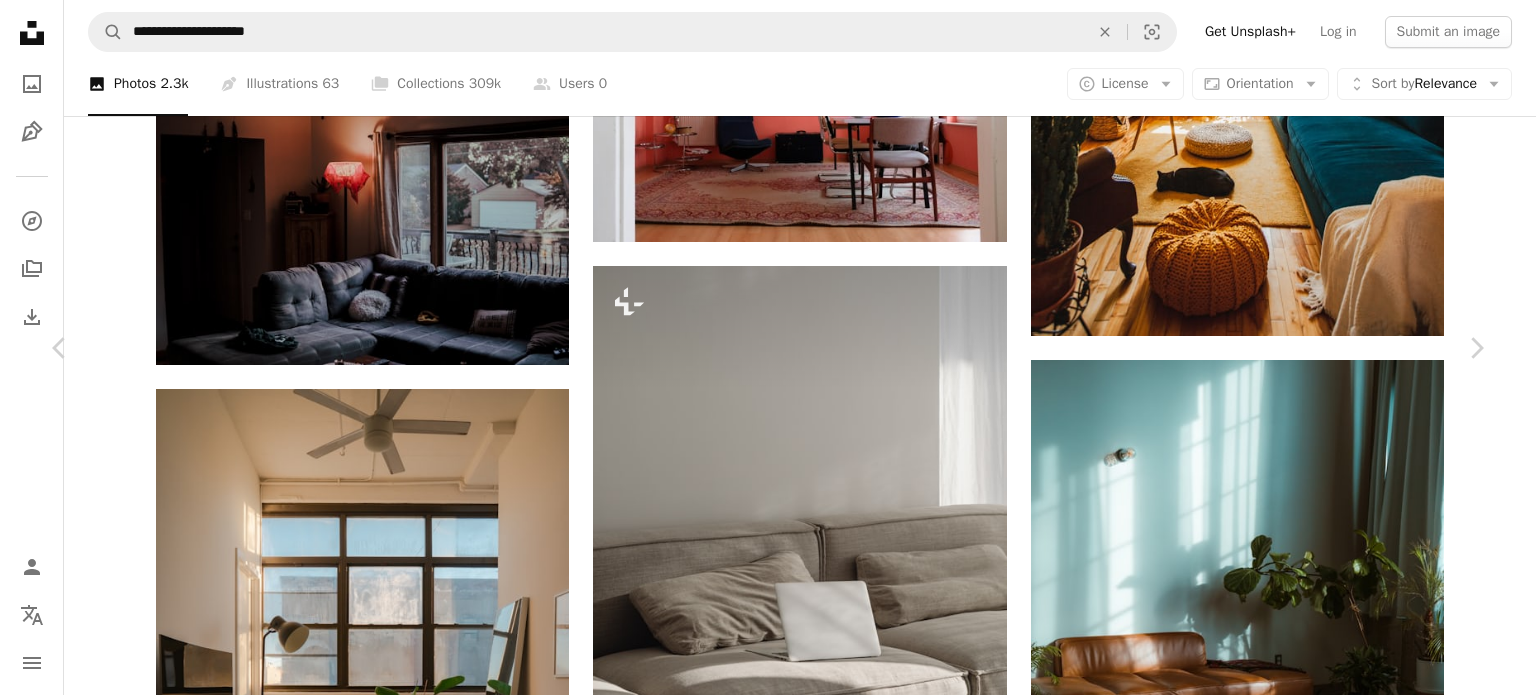 click on "Edit image   Plus sign for Unsplash+" at bounding box center [1210, 5507] 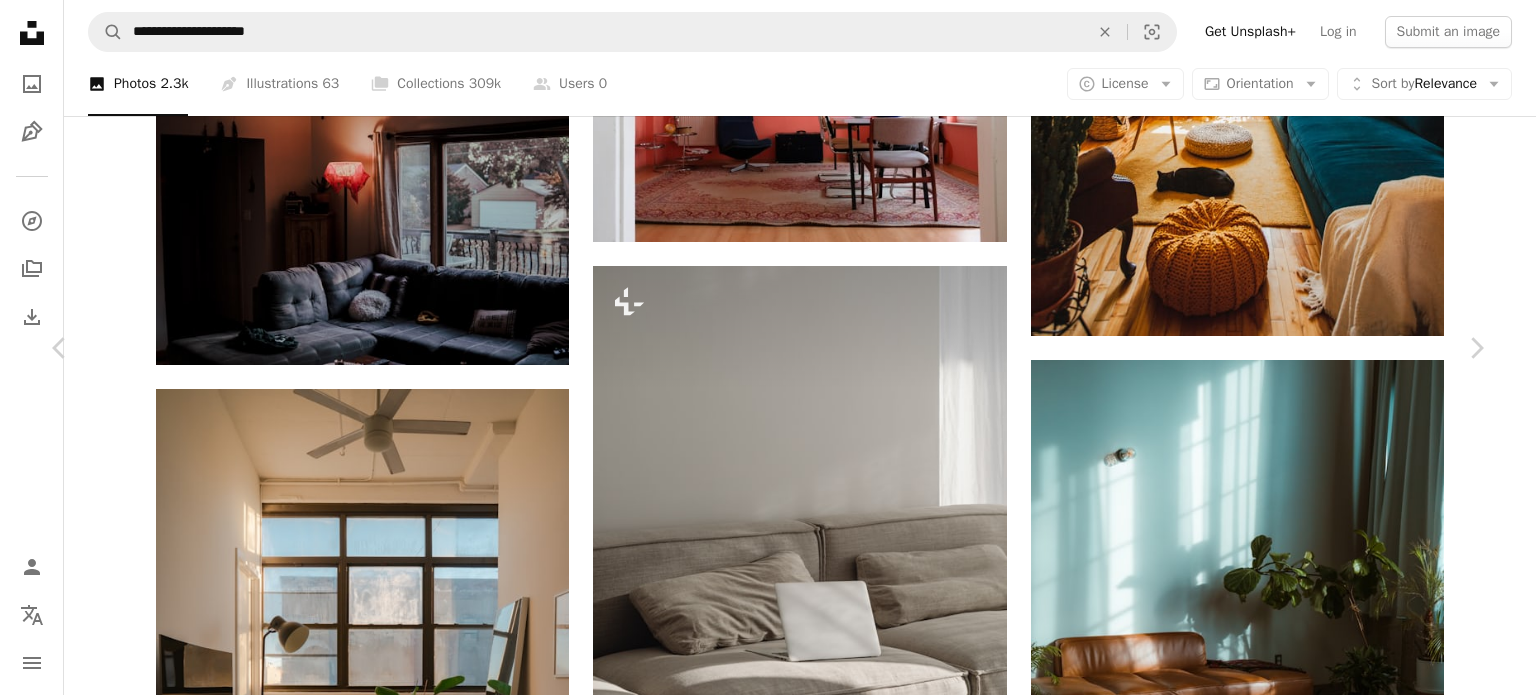 click on "An X shape Premium, ready to use images. Get unlimited access. A plus sign Members-only content added monthly A plus sign Unlimited royalty-free downloads A plus sign Illustrations  New A plus sign Enhanced legal protections yearly 66%  off monthly €12   €4 EUR per month * Get  Unsplash+ * When paid annually, billed upfront  €48 Taxes where applicable. Renews automatically. Cancel anytime." at bounding box center (768, 5807) 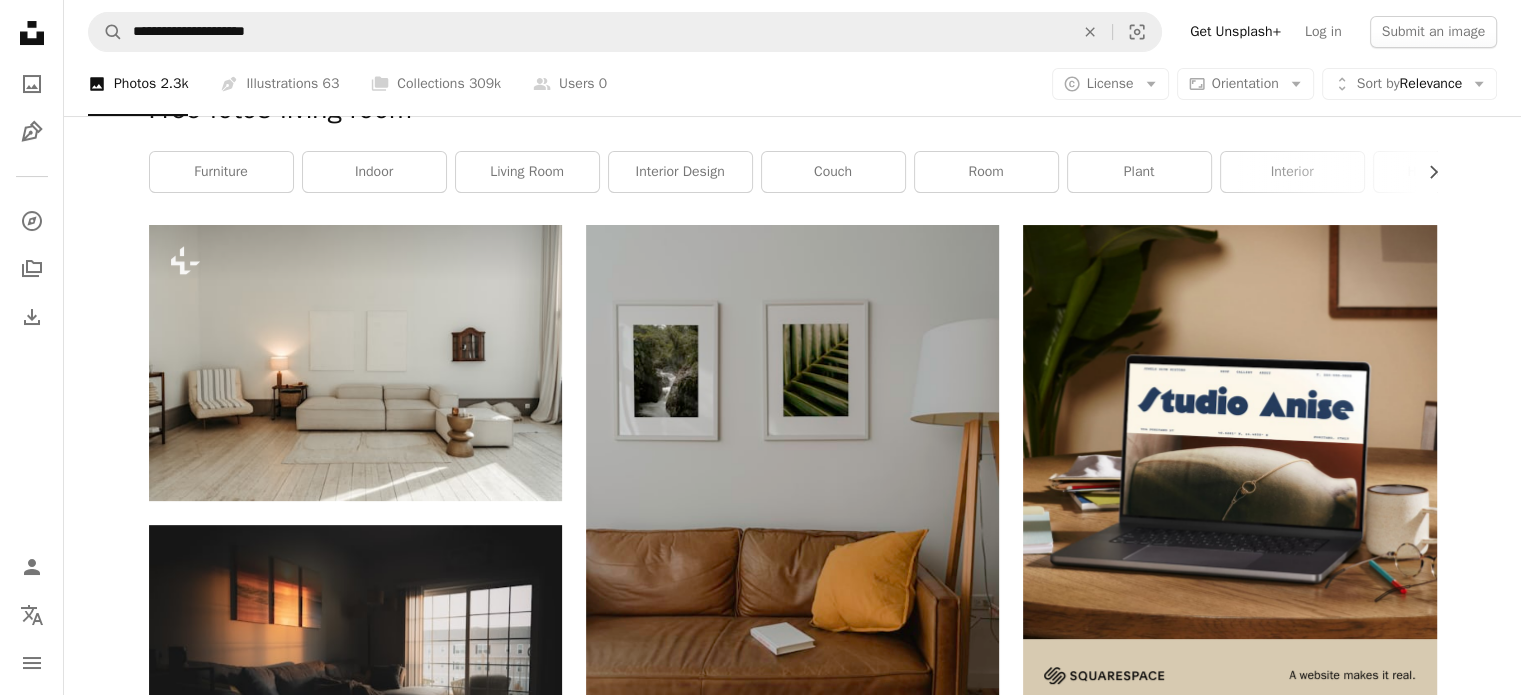 scroll, scrollTop: 0, scrollLeft: 0, axis: both 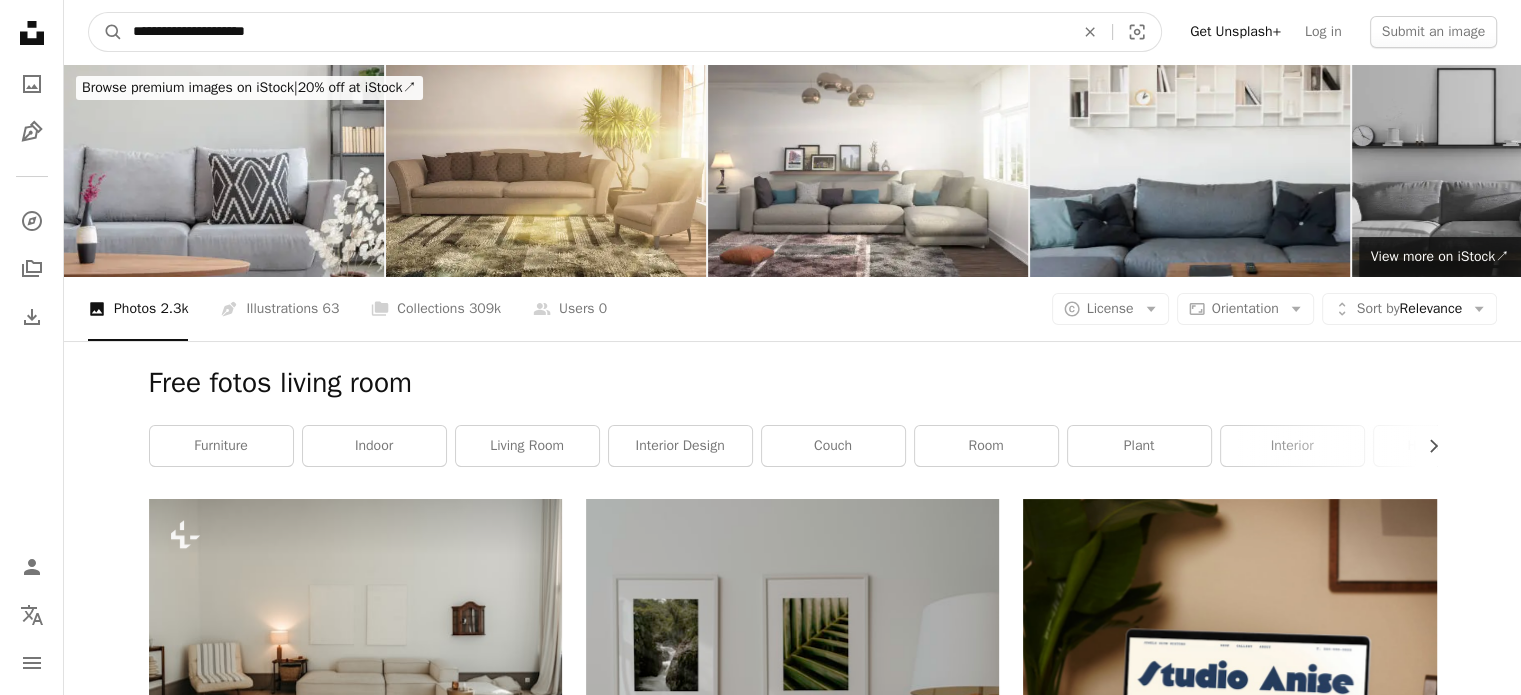 click on "**********" at bounding box center [595, 32] 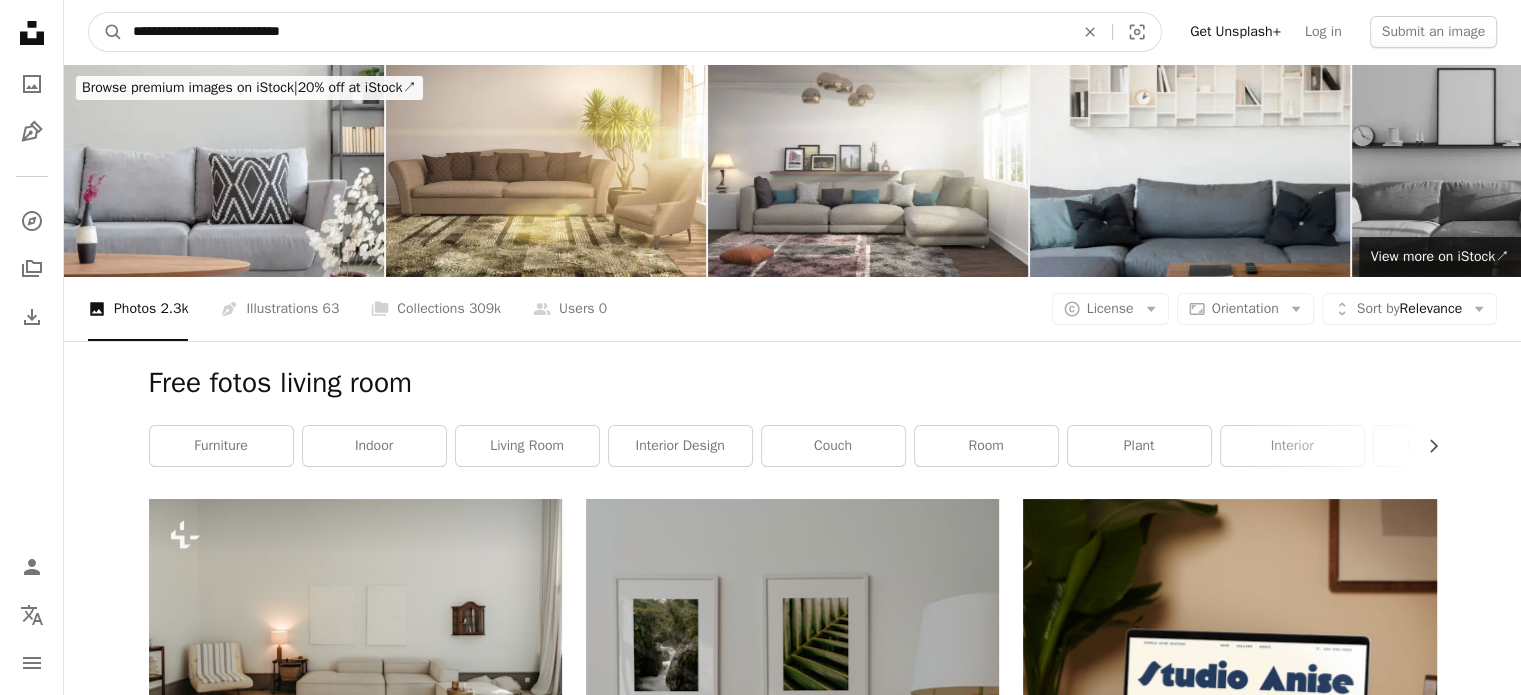 type on "**********" 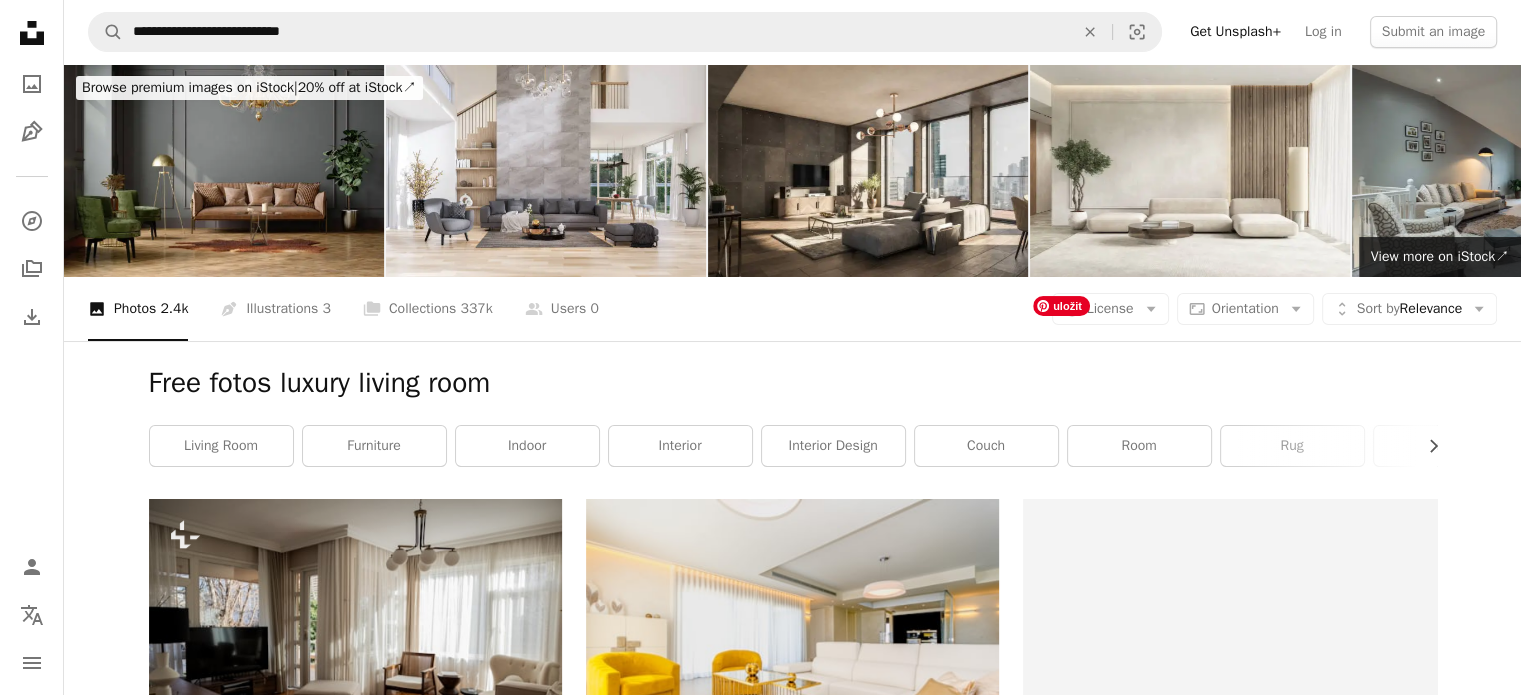 click at bounding box center (1229, 1174) 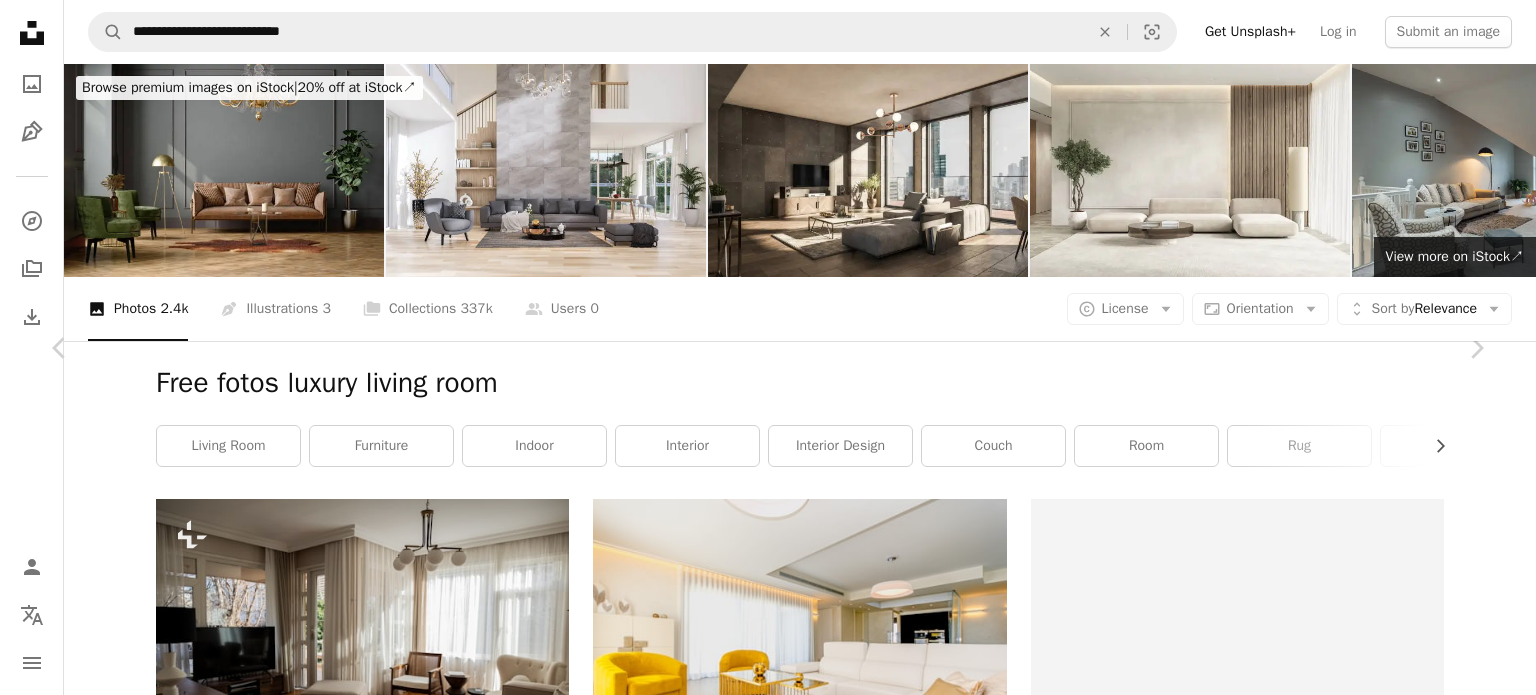 click on "Chevron down" 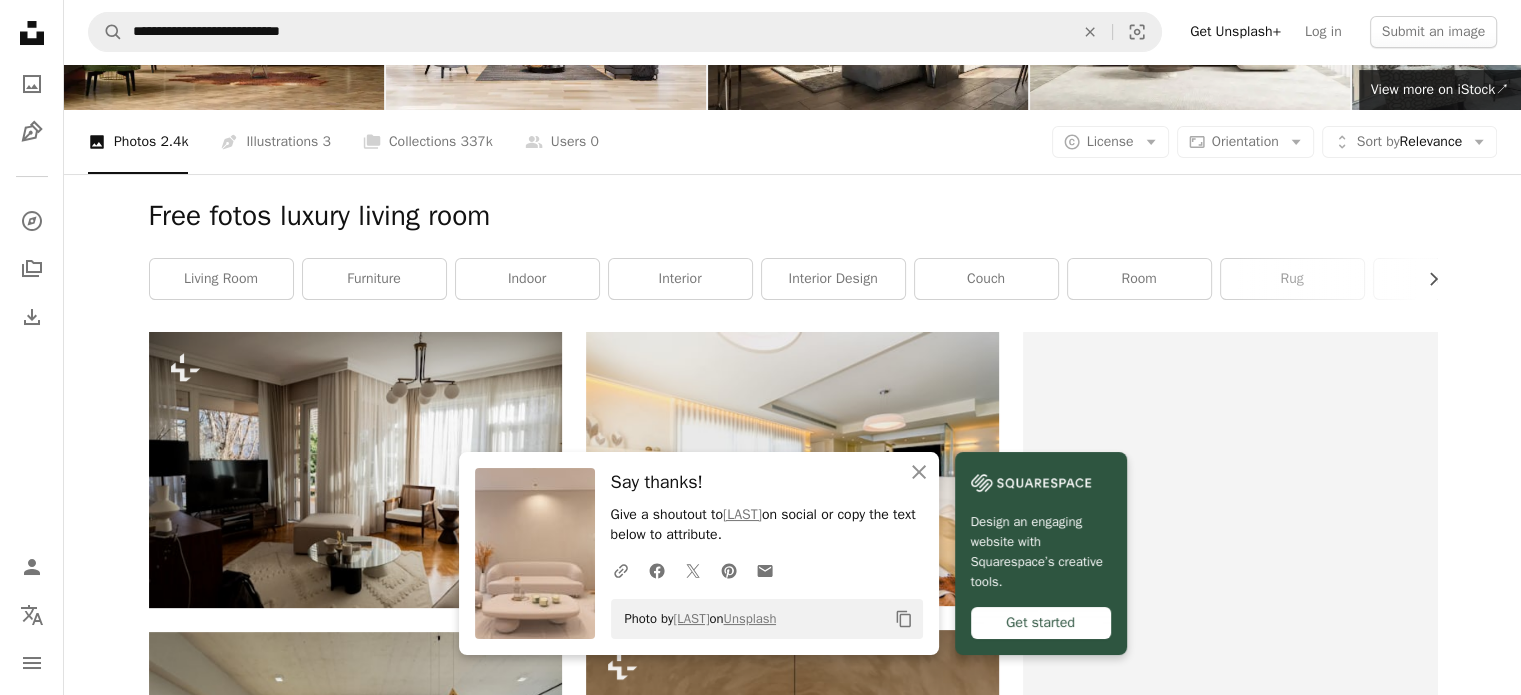 scroll, scrollTop: 200, scrollLeft: 0, axis: vertical 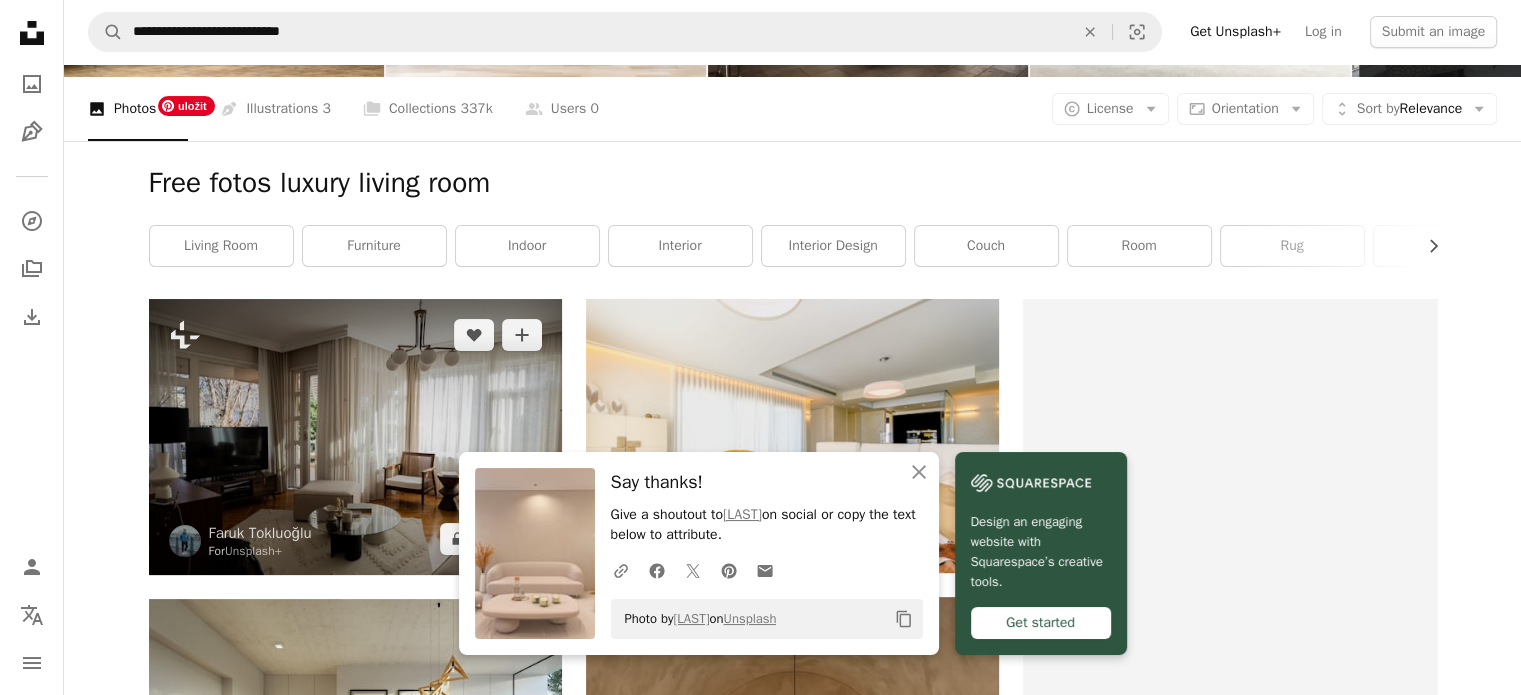 click at bounding box center (355, 436) 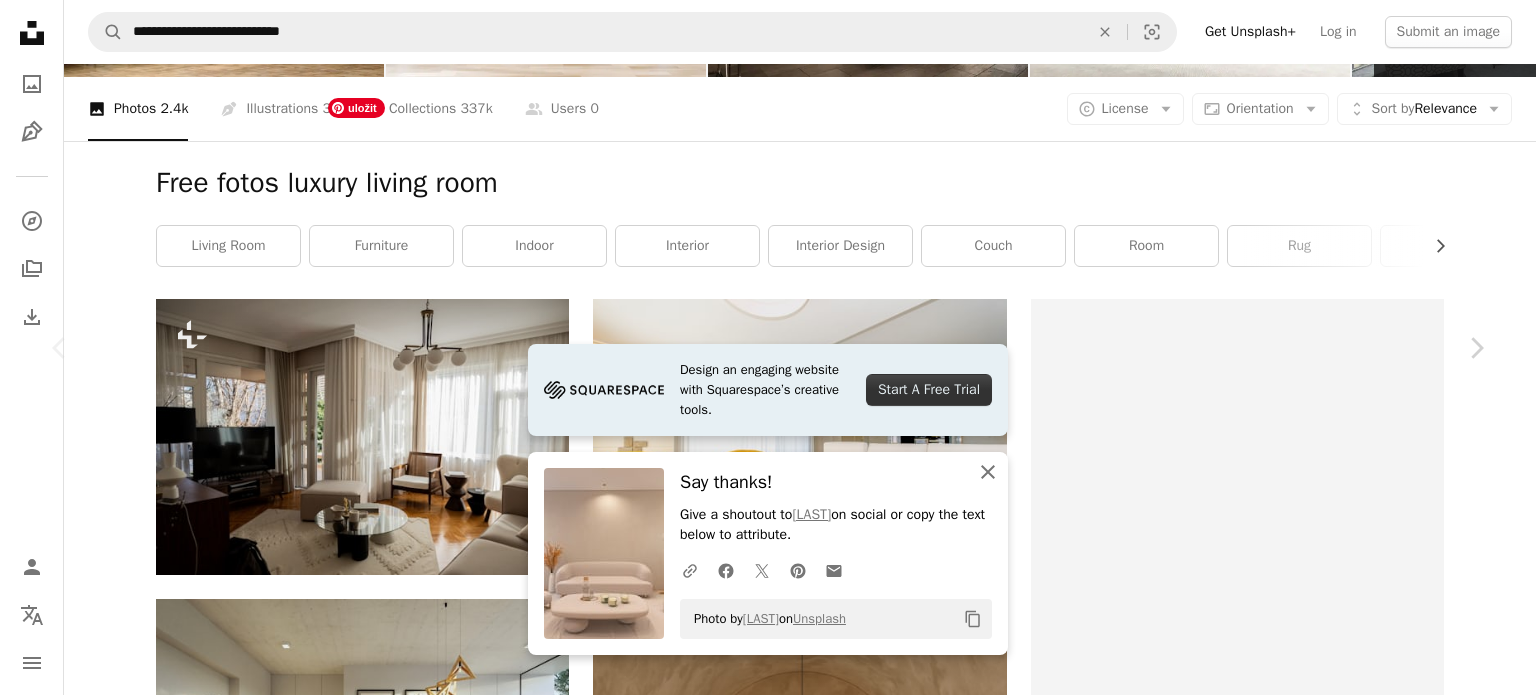 click on "An X shape" 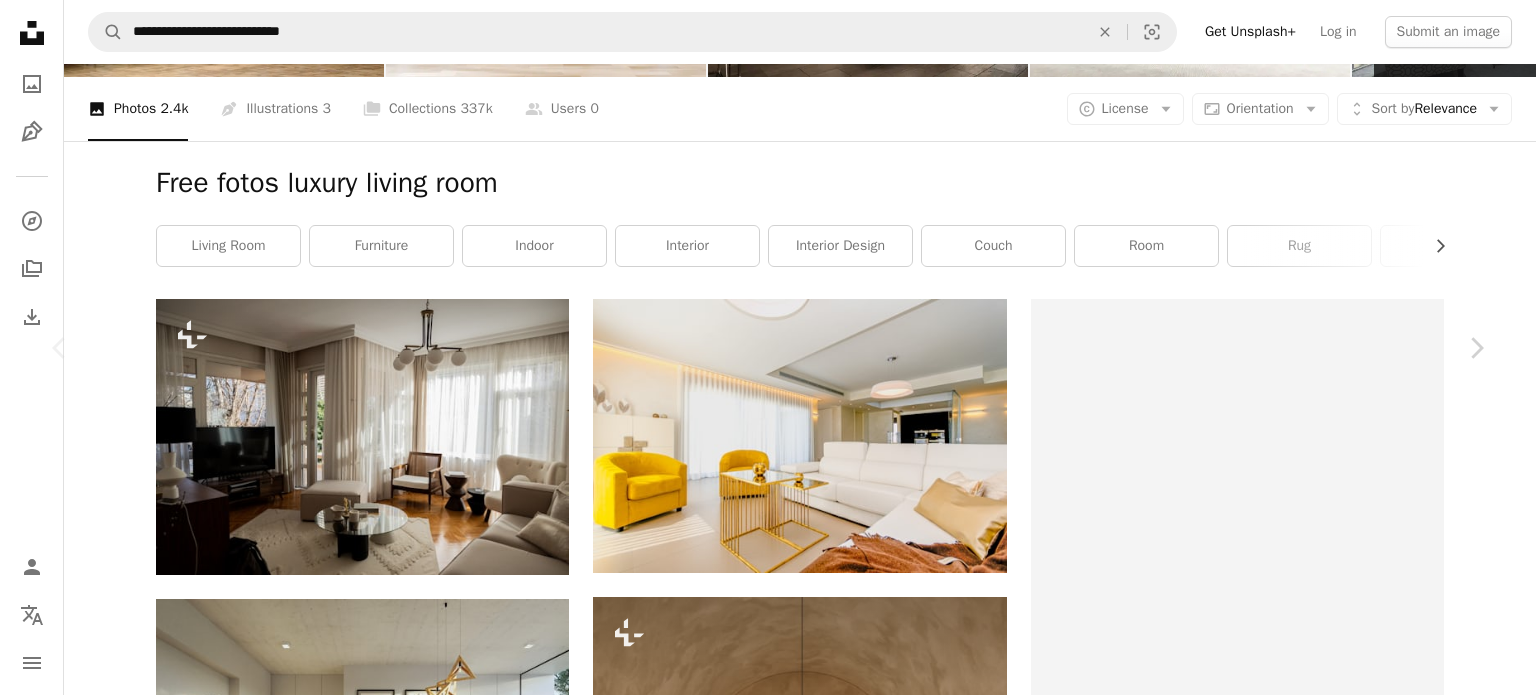 click on "A lock   Download" at bounding box center [1325, 4267] 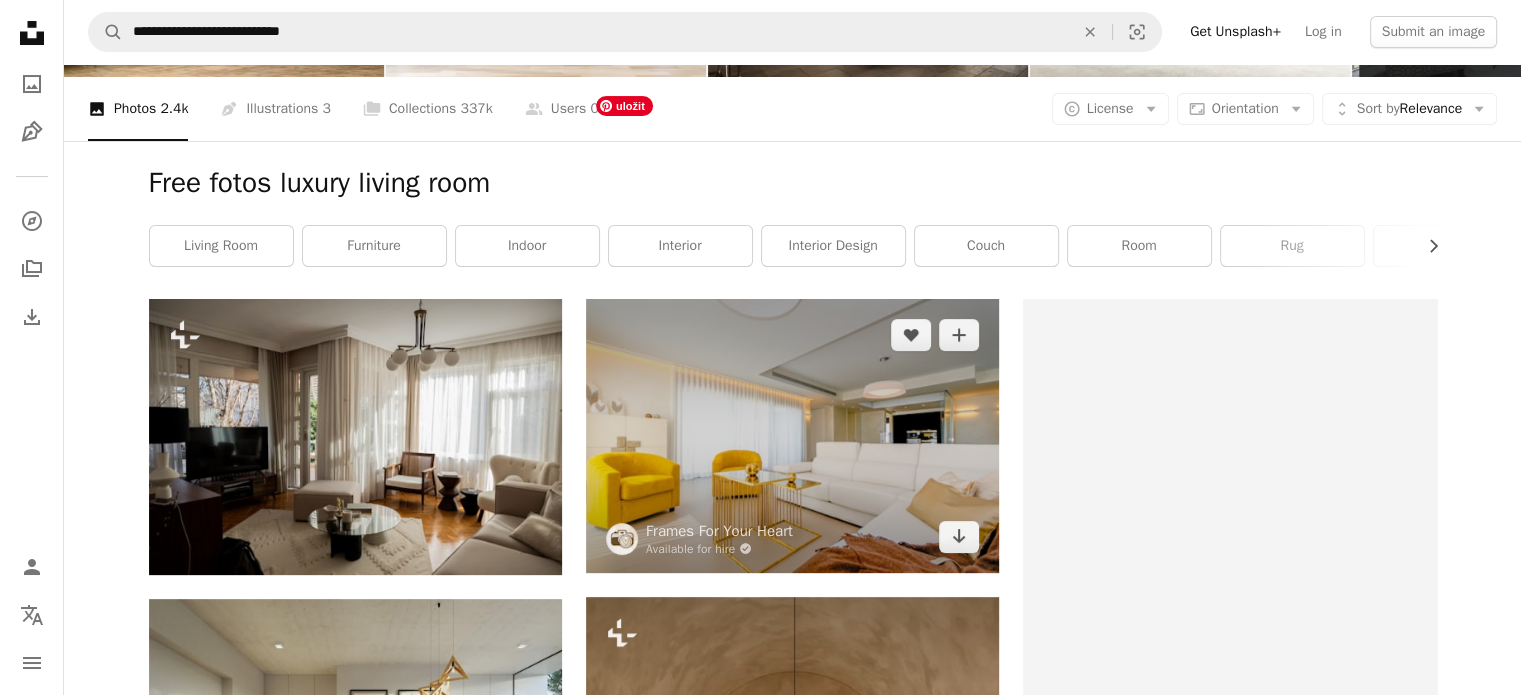click at bounding box center (792, 436) 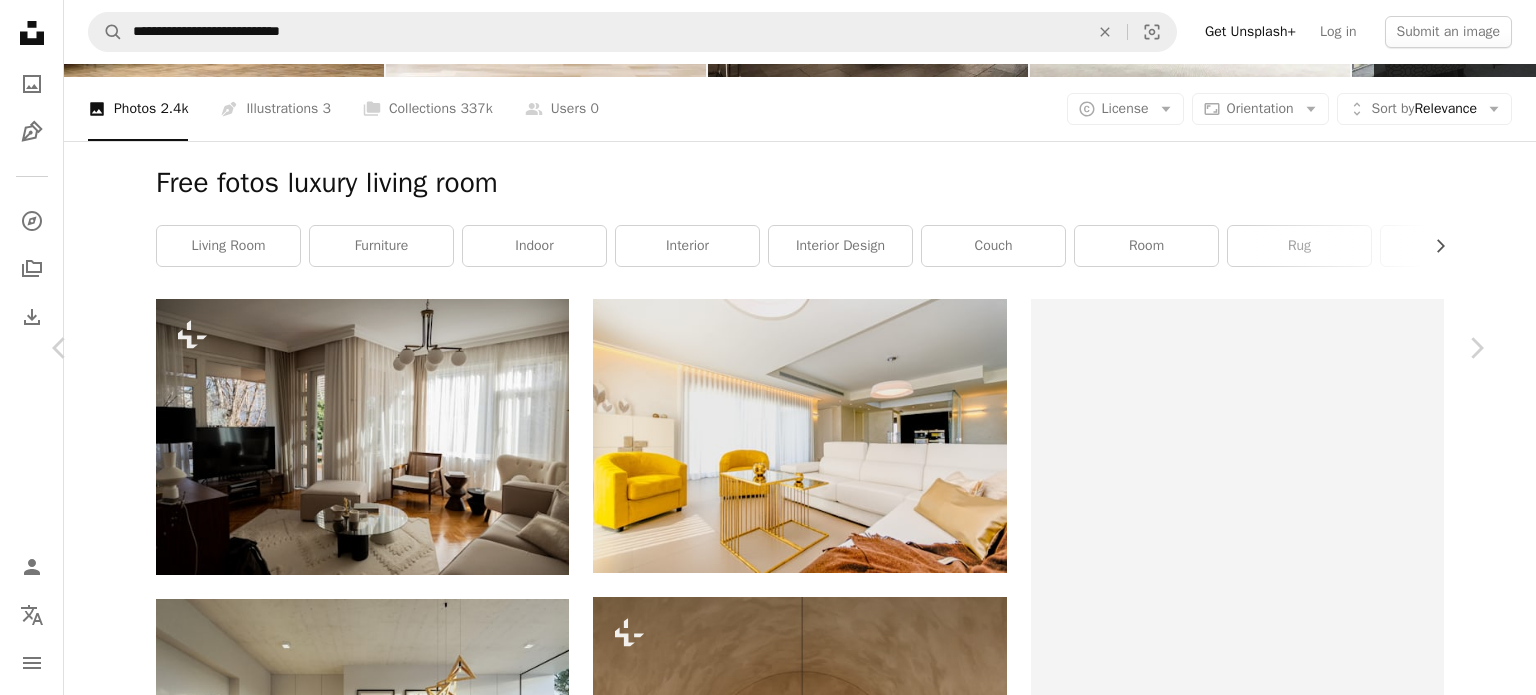 click on "Chevron down" 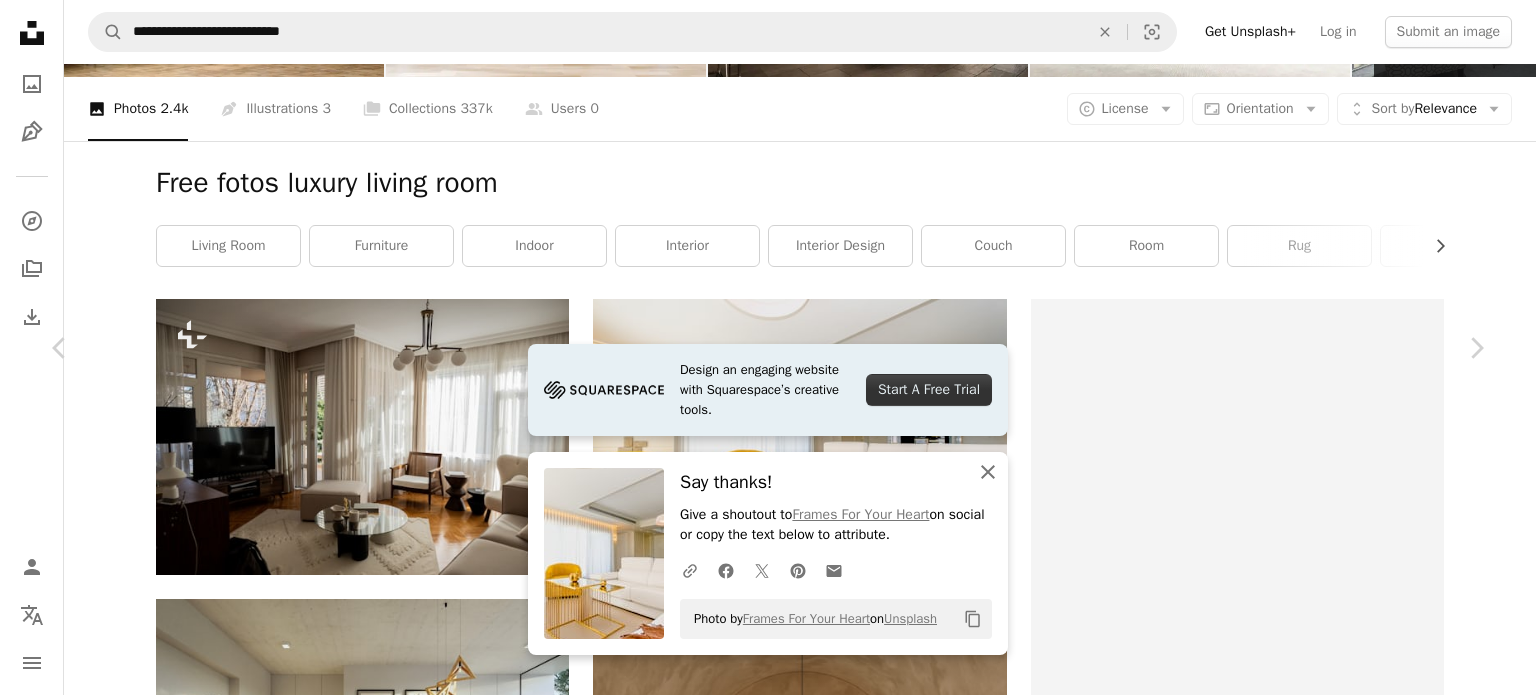 click on "An X shape" 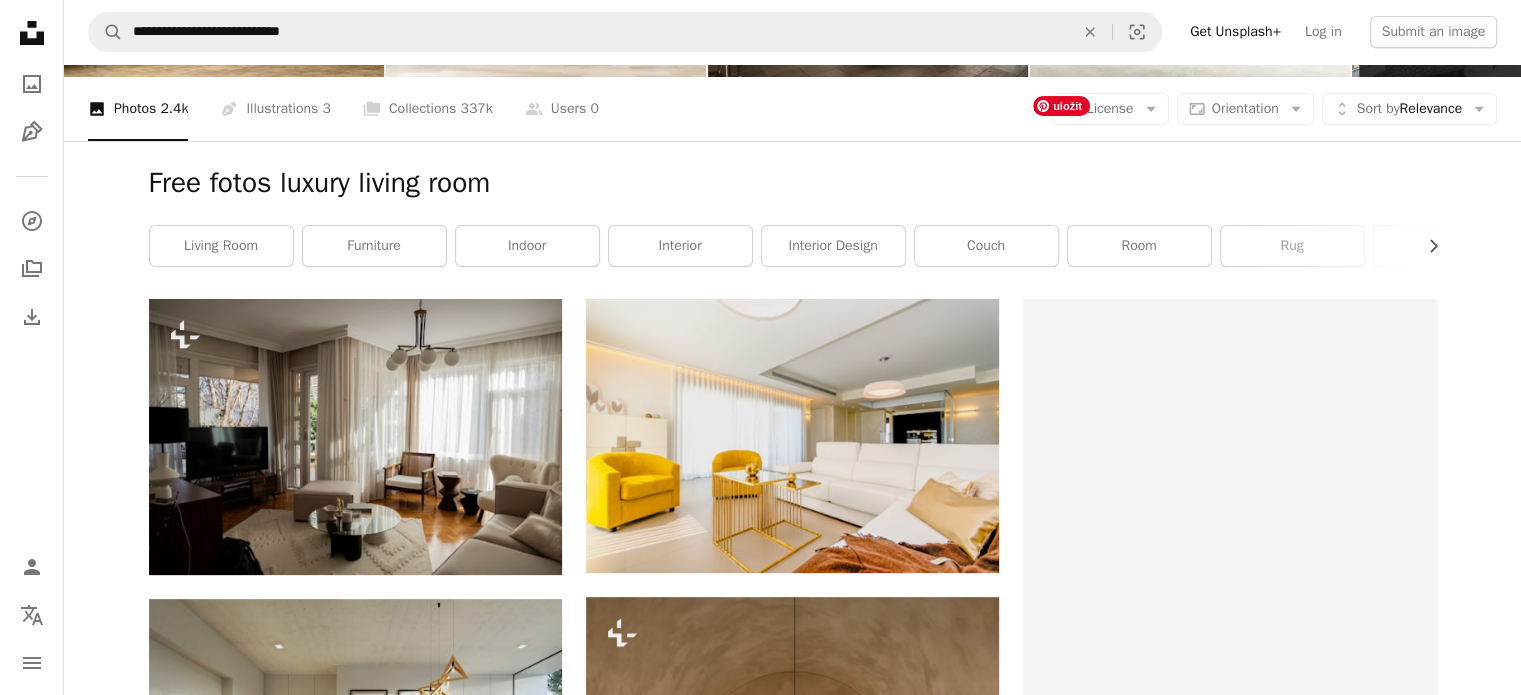 click at bounding box center [1229, 974] 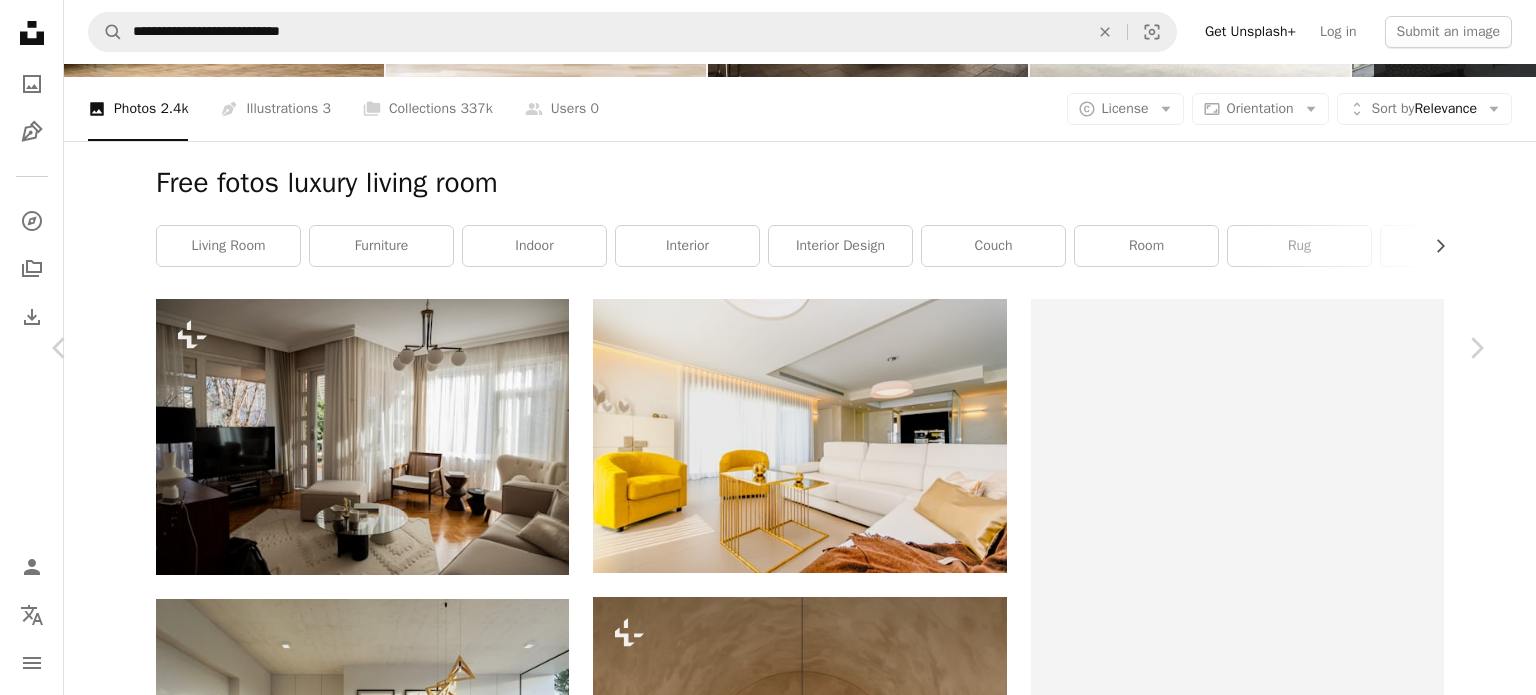 click on "An X shape" at bounding box center (20, 20) 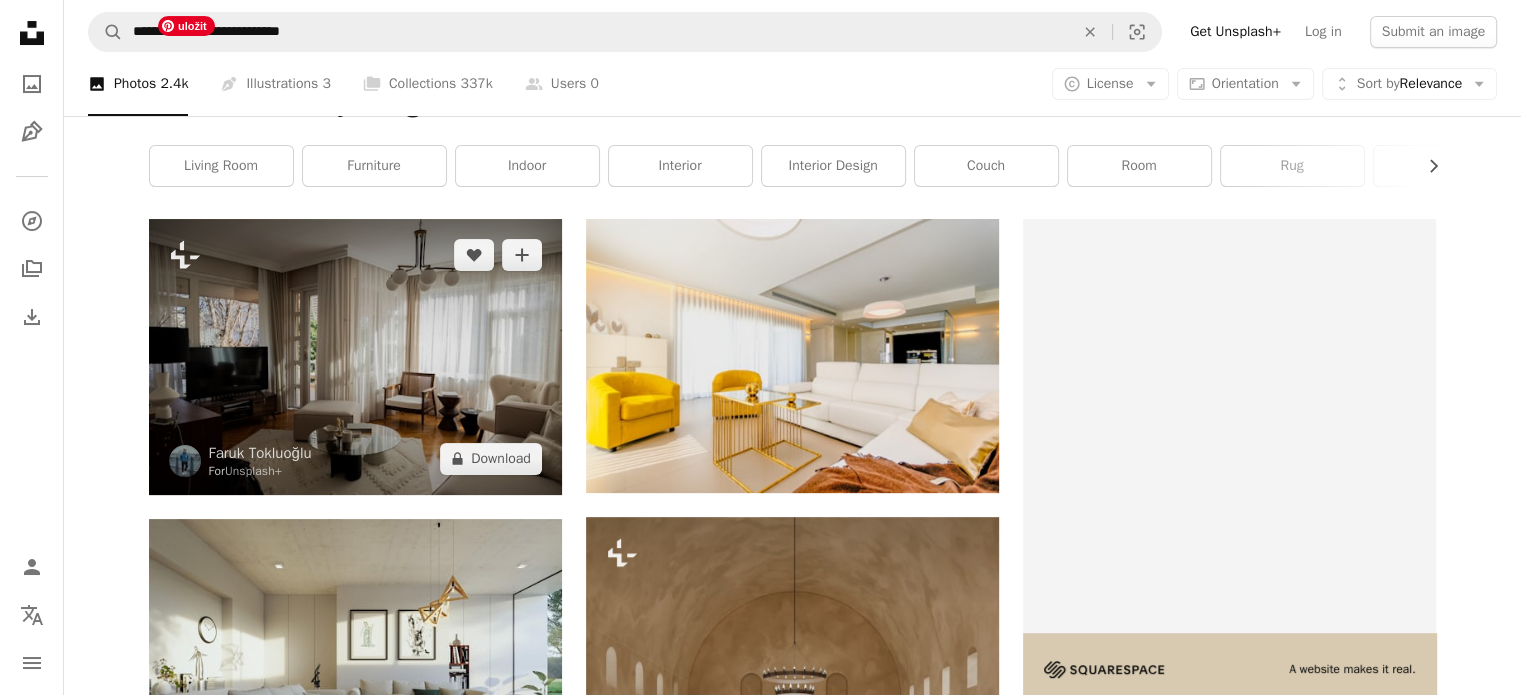 scroll, scrollTop: 400, scrollLeft: 0, axis: vertical 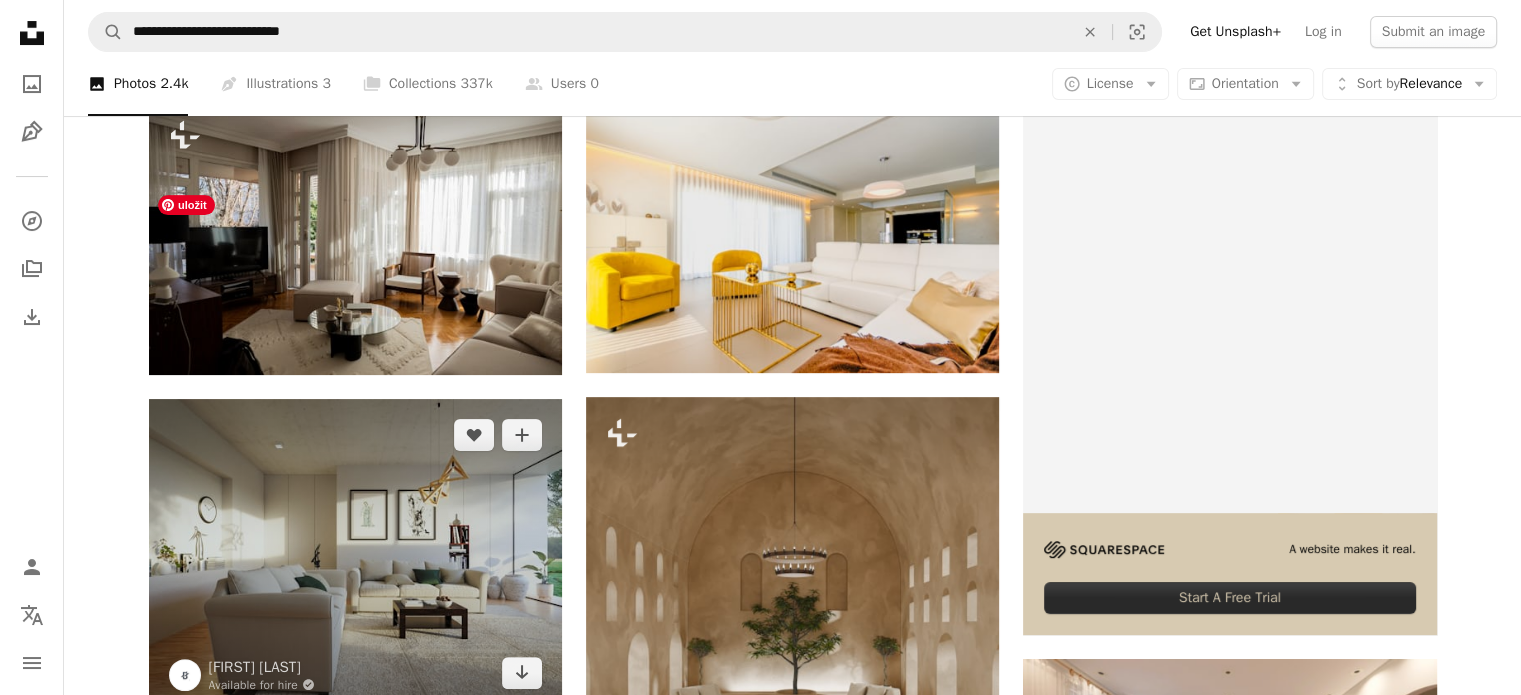 click at bounding box center (355, 554) 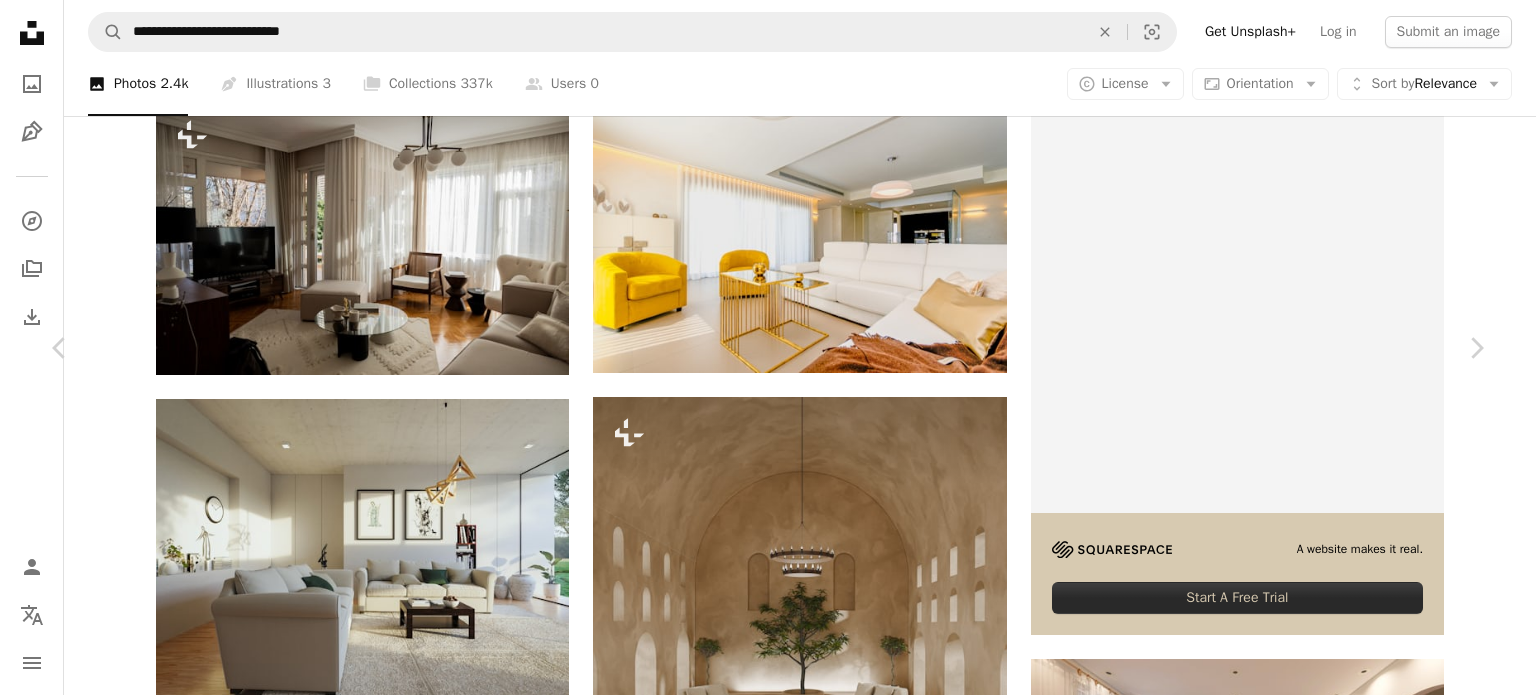 click on "Chevron down" 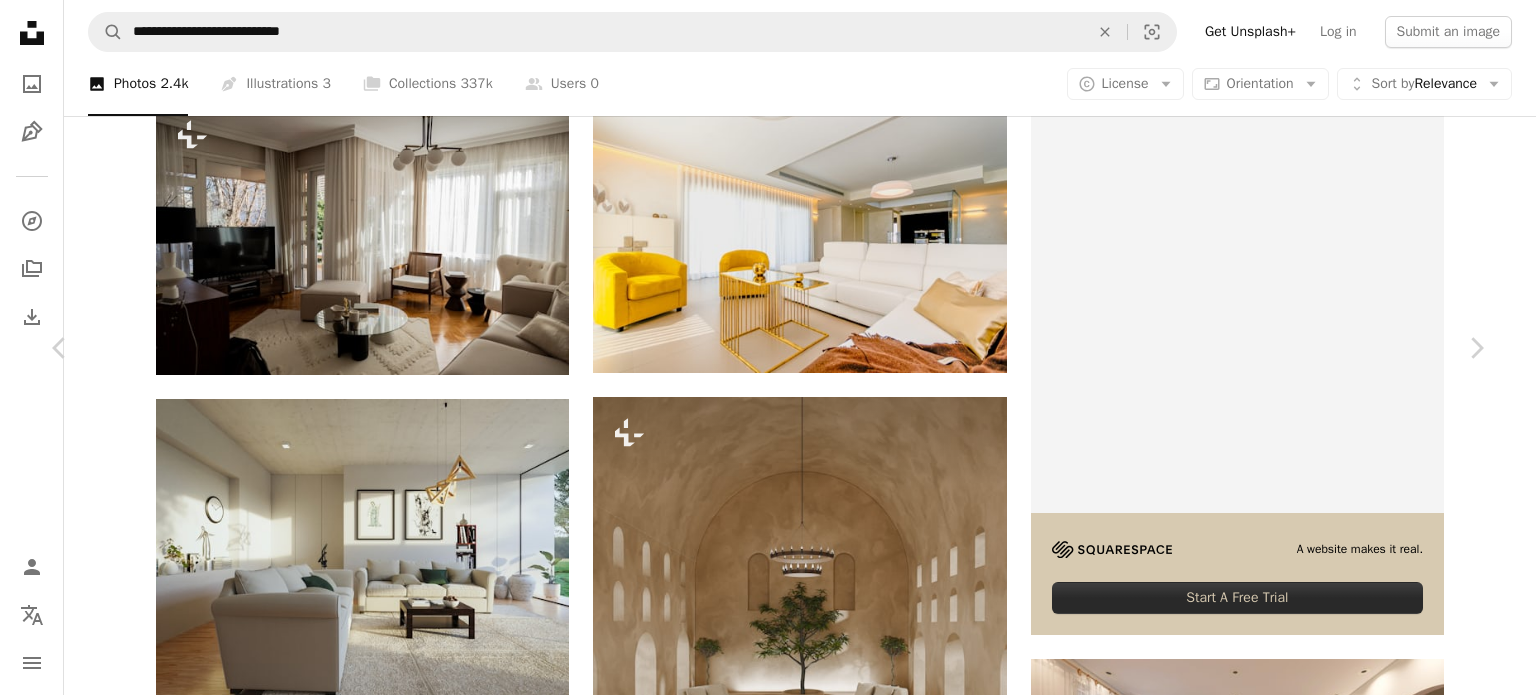 click on "Original Size   ( 3200 x 2400 )" at bounding box center (1264, 4242) 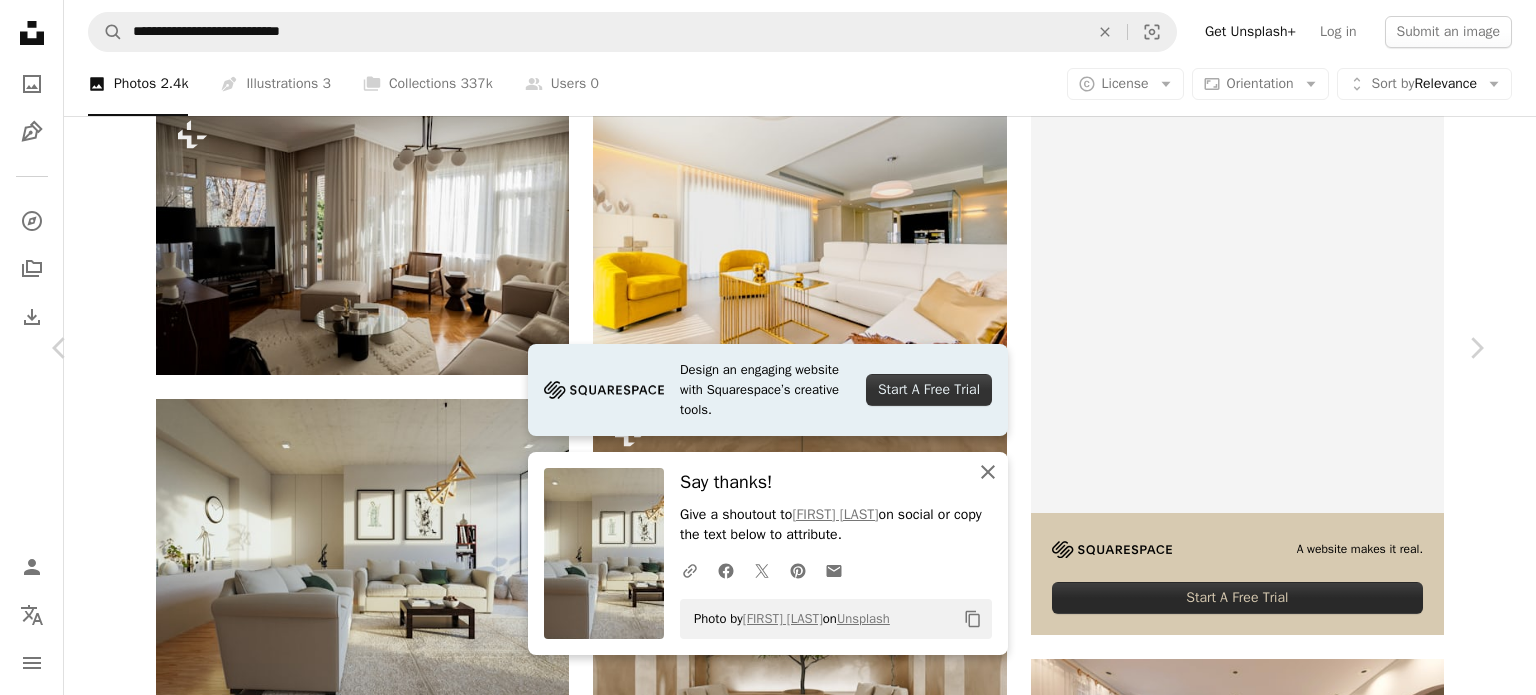click on "An X shape" 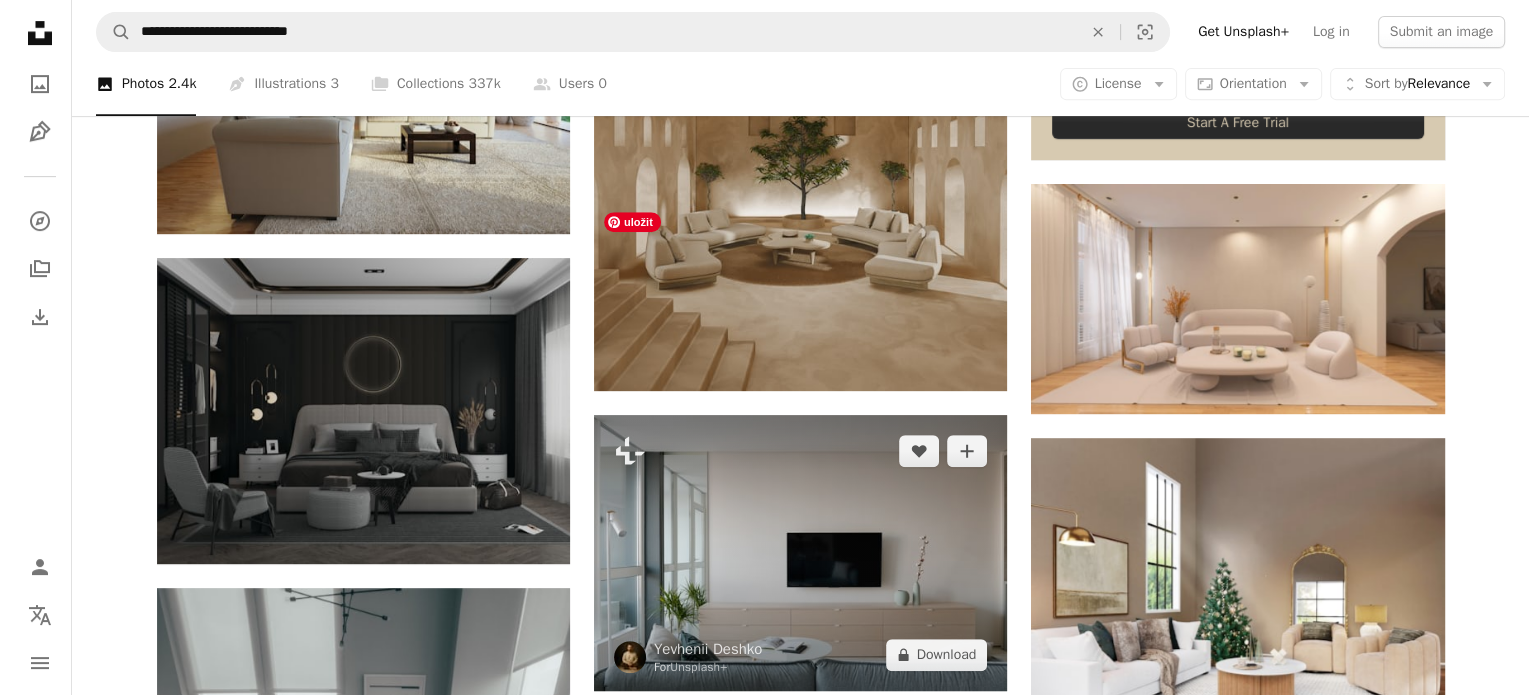 scroll, scrollTop: 900, scrollLeft: 0, axis: vertical 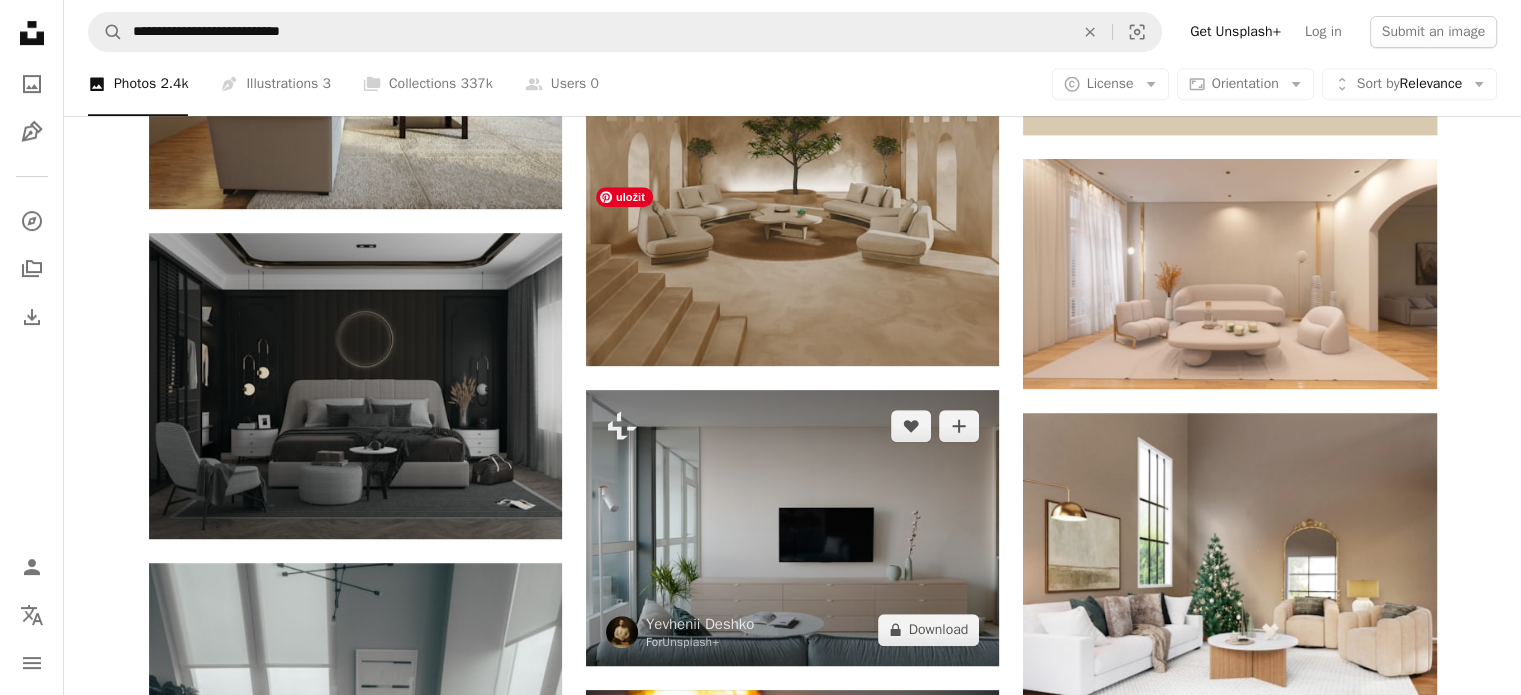 click at bounding box center [792, 527] 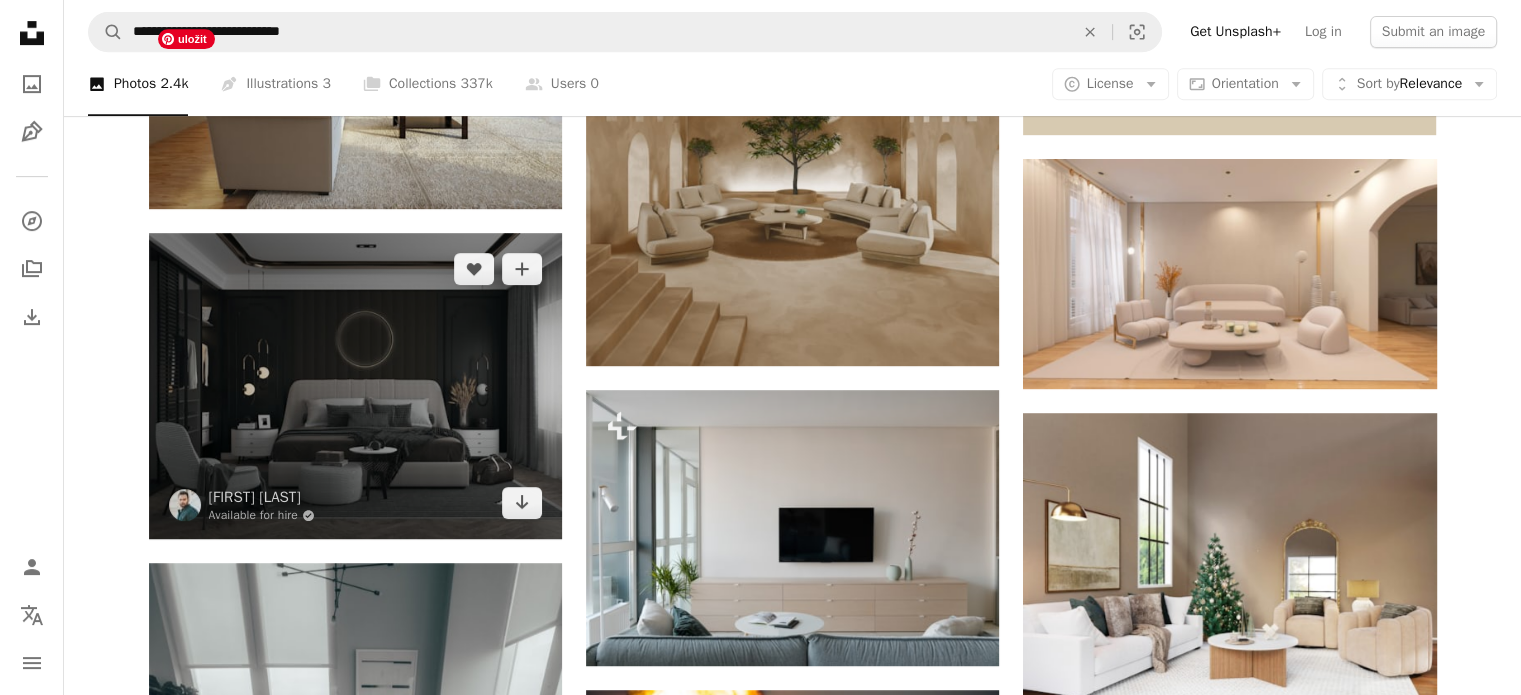 click at bounding box center [355, 386] 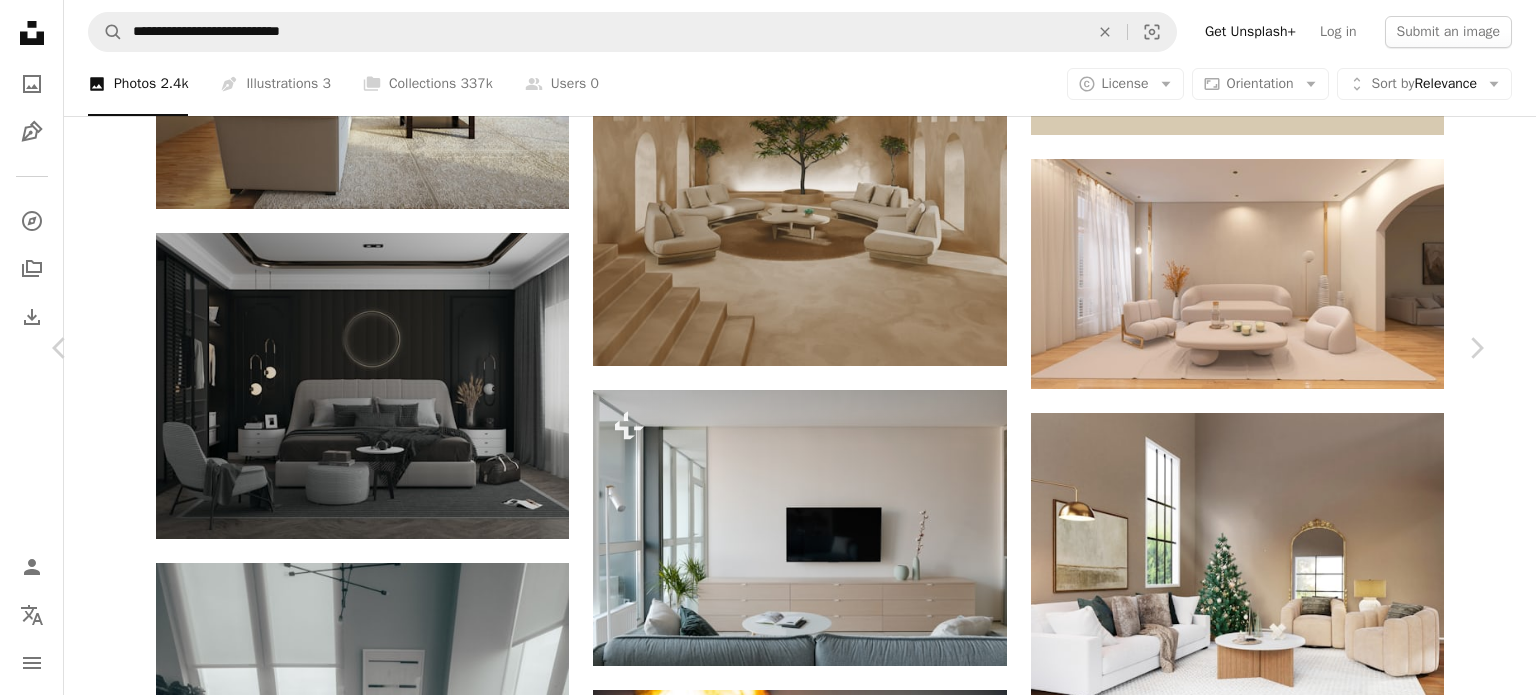 click on "An X shape" at bounding box center [20, 20] 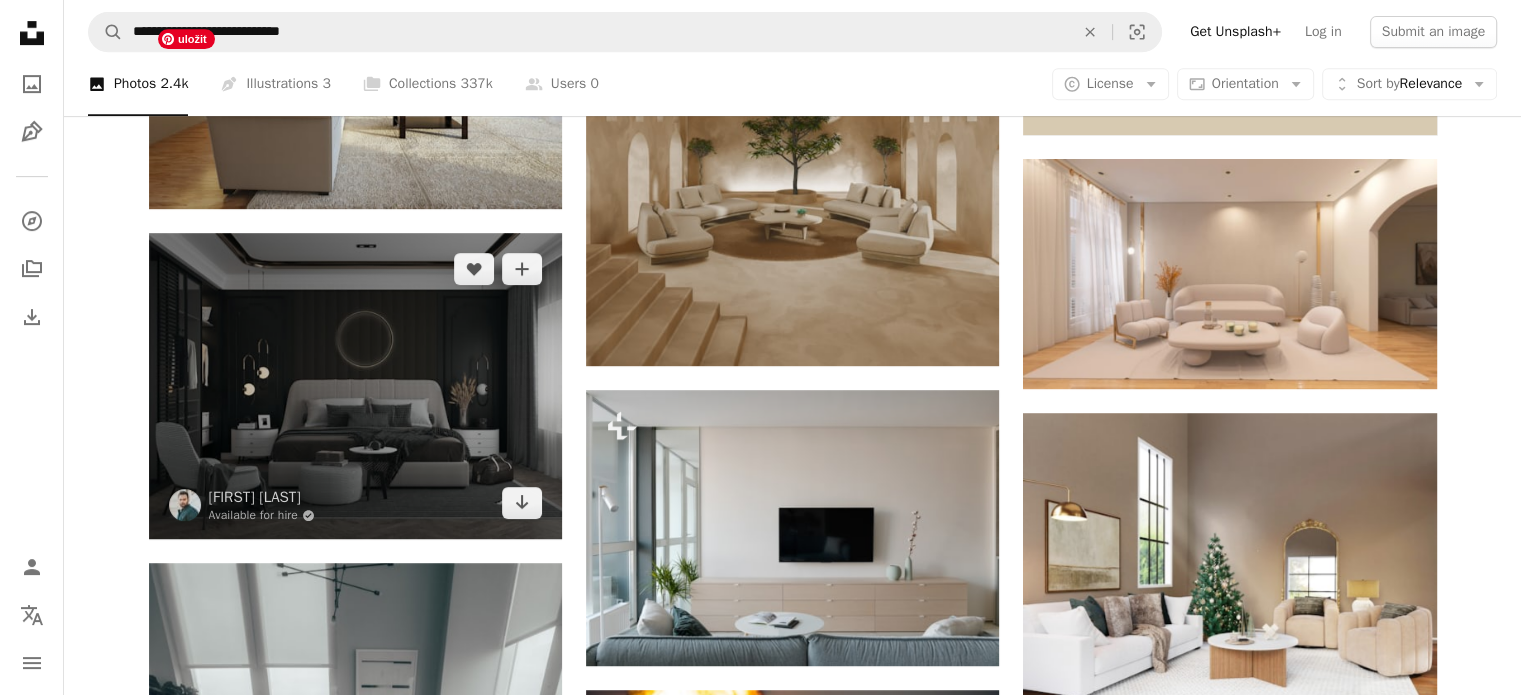 click at bounding box center (355, 386) 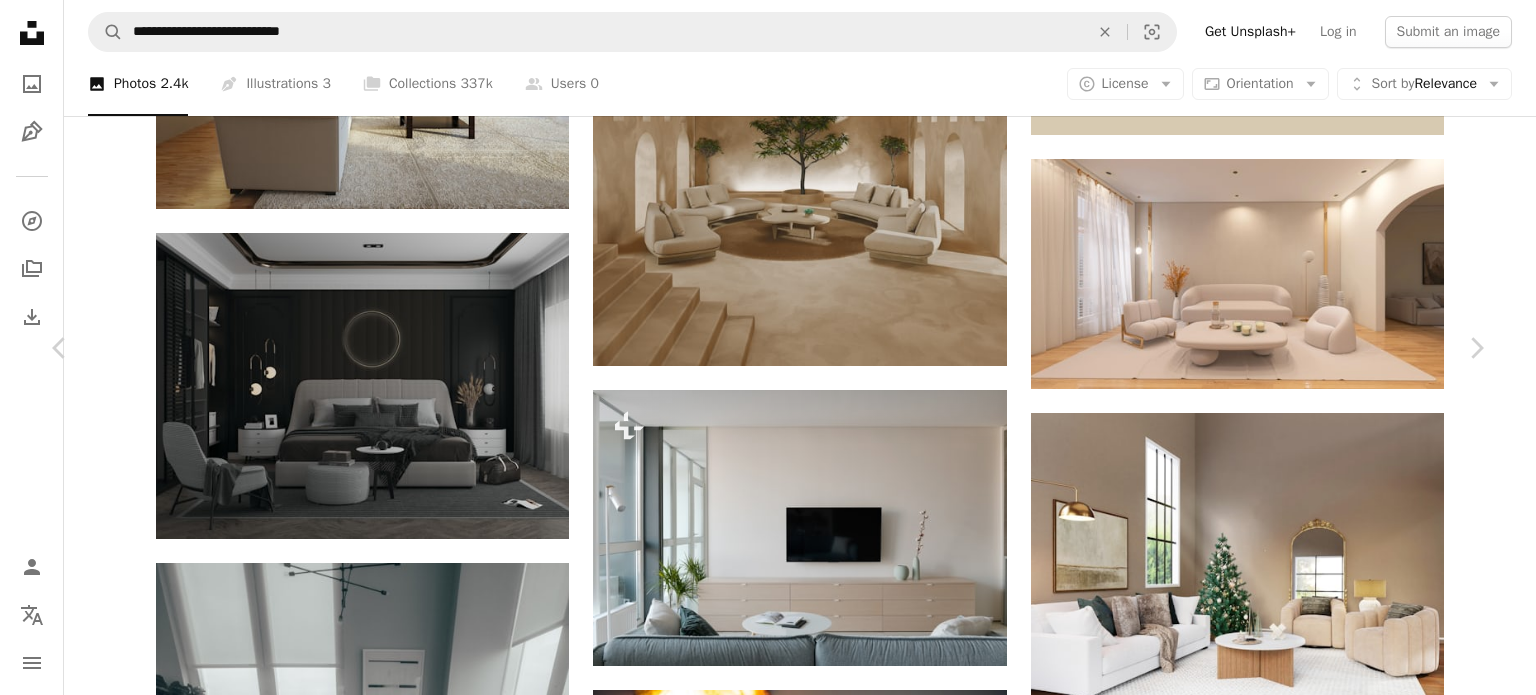click on "Chevron down" 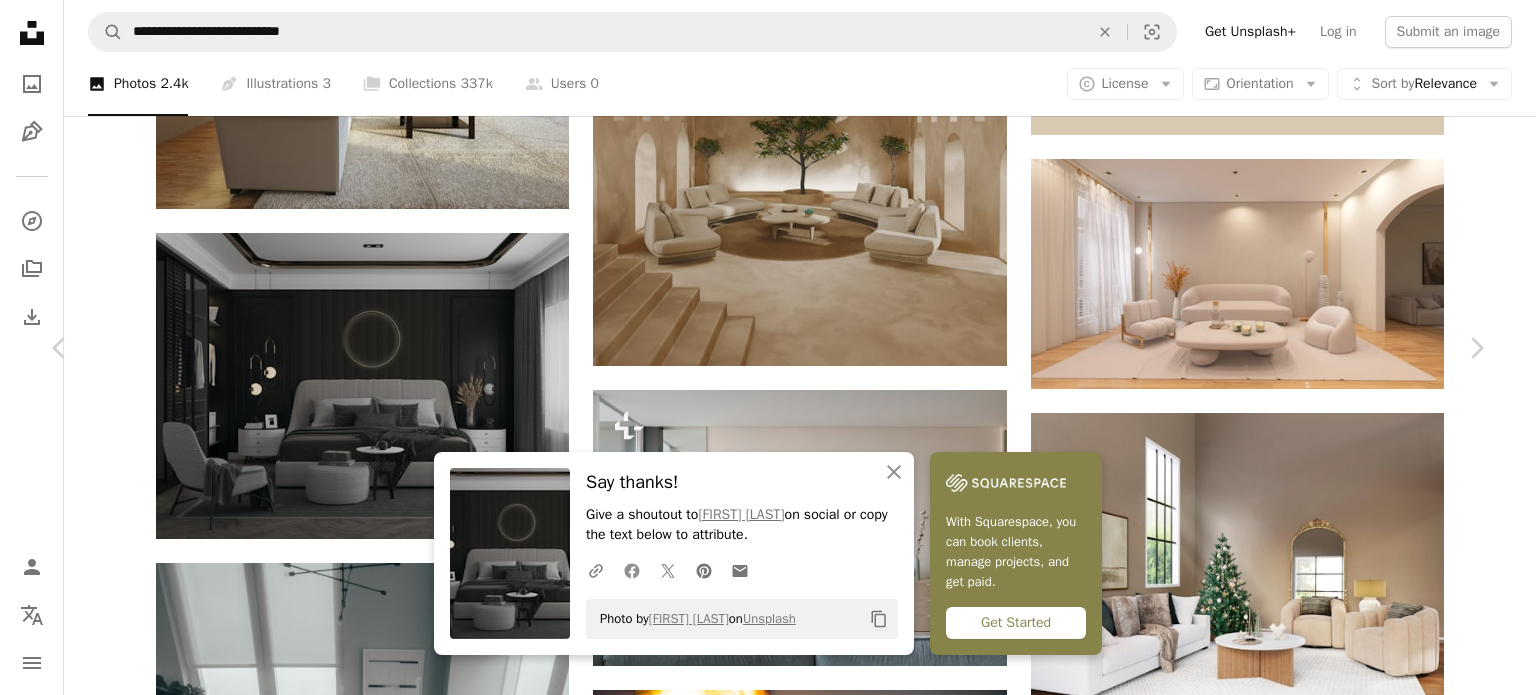 click 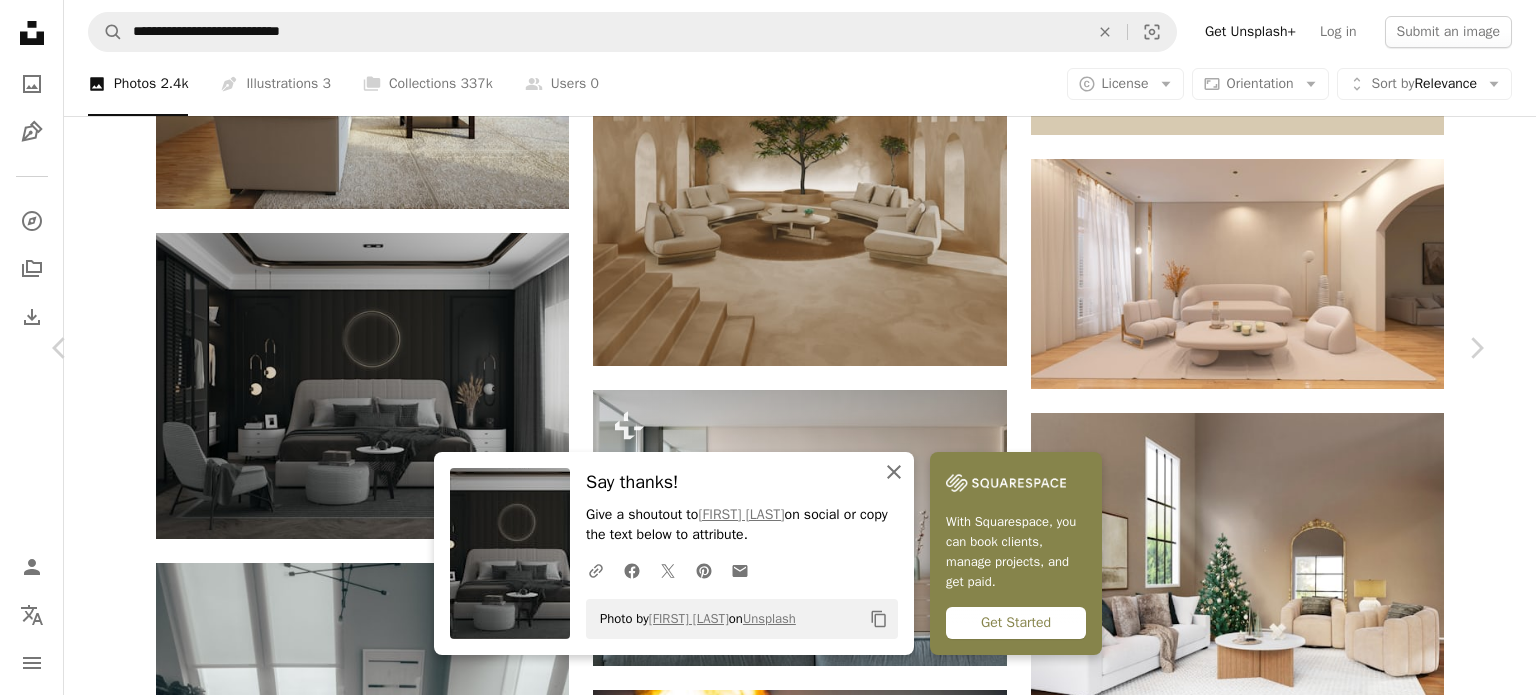 click on "An X shape" 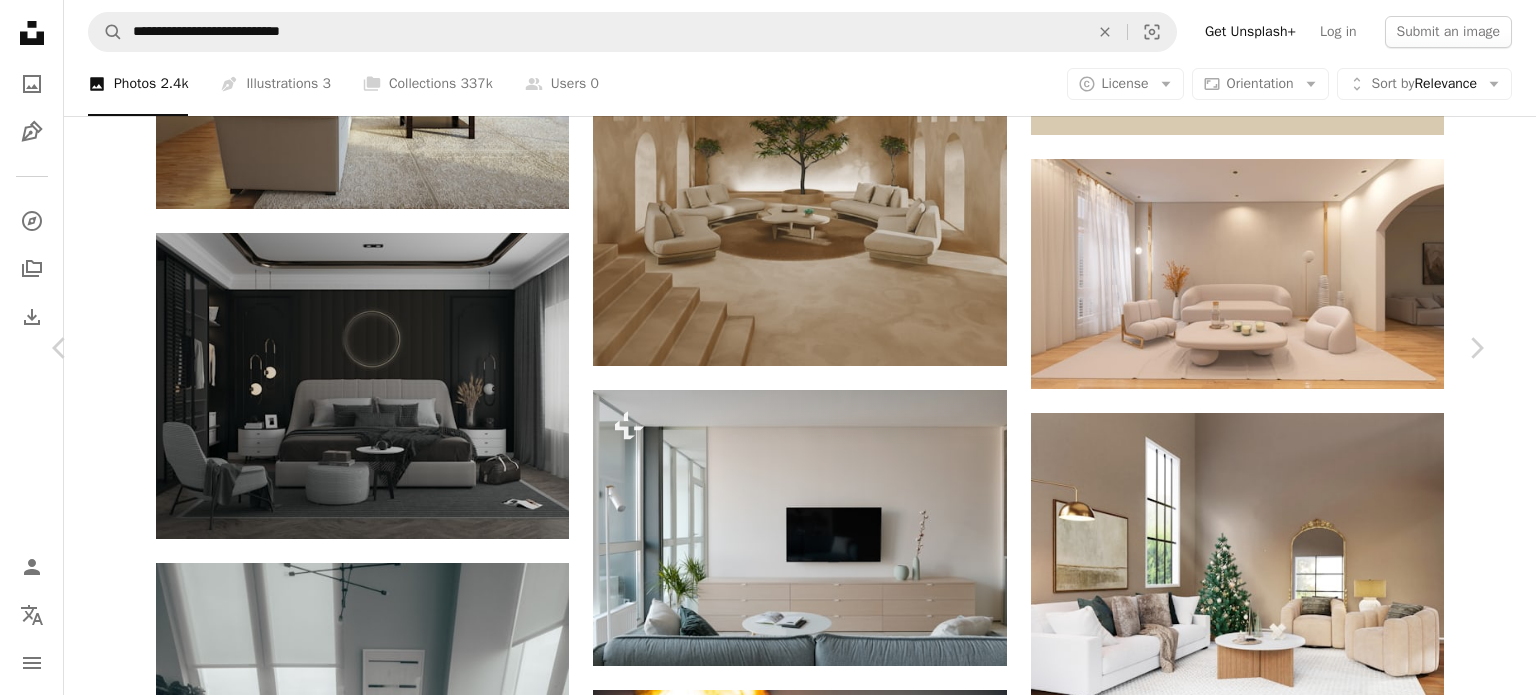 click on "Chevron down" 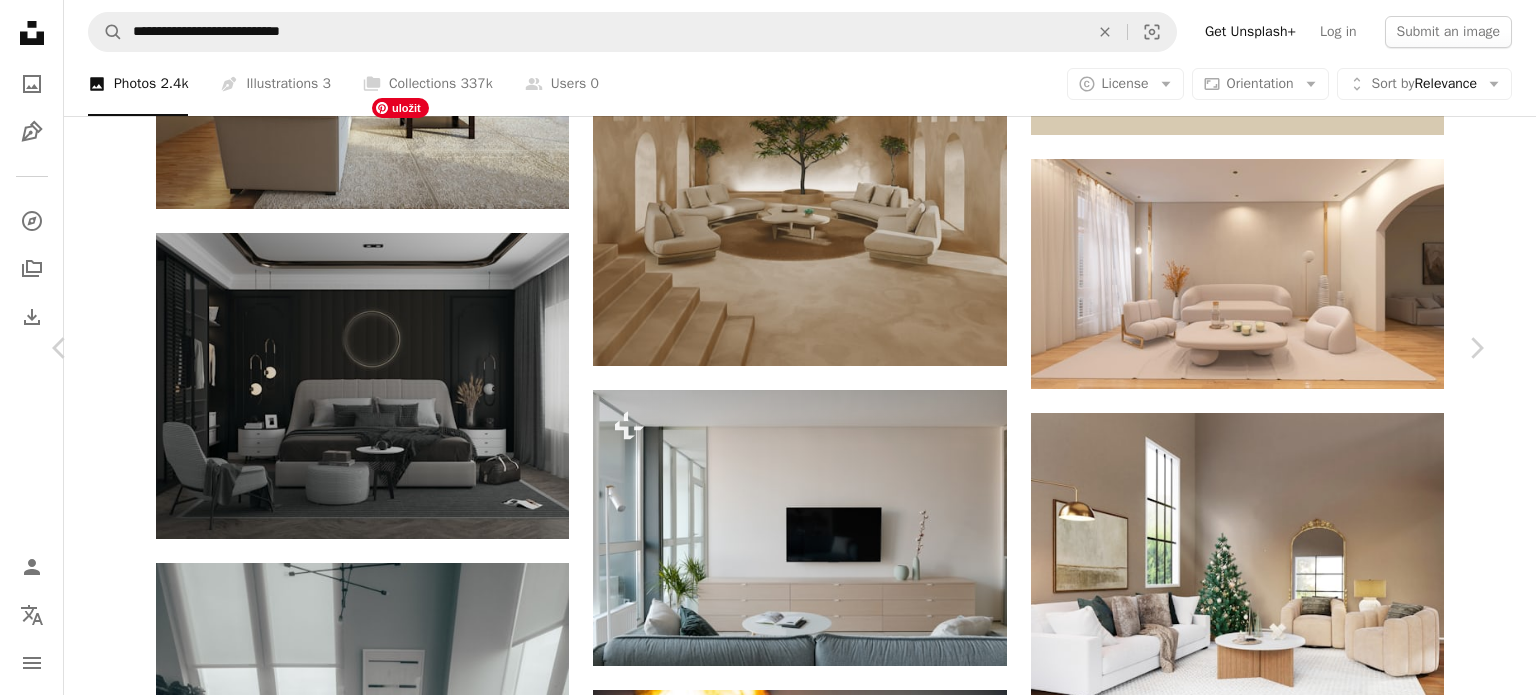 click at bounding box center (760, 3898) 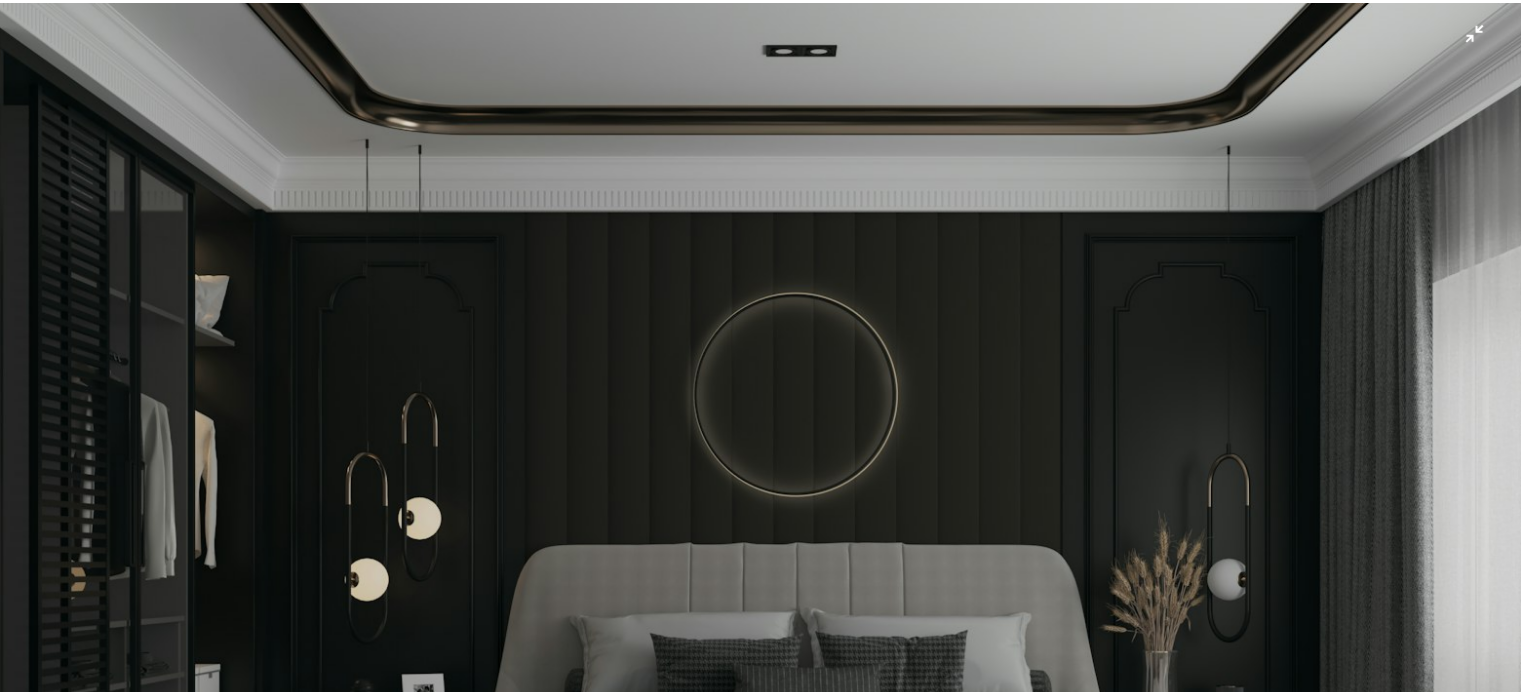 scroll, scrollTop: 212, scrollLeft: 0, axis: vertical 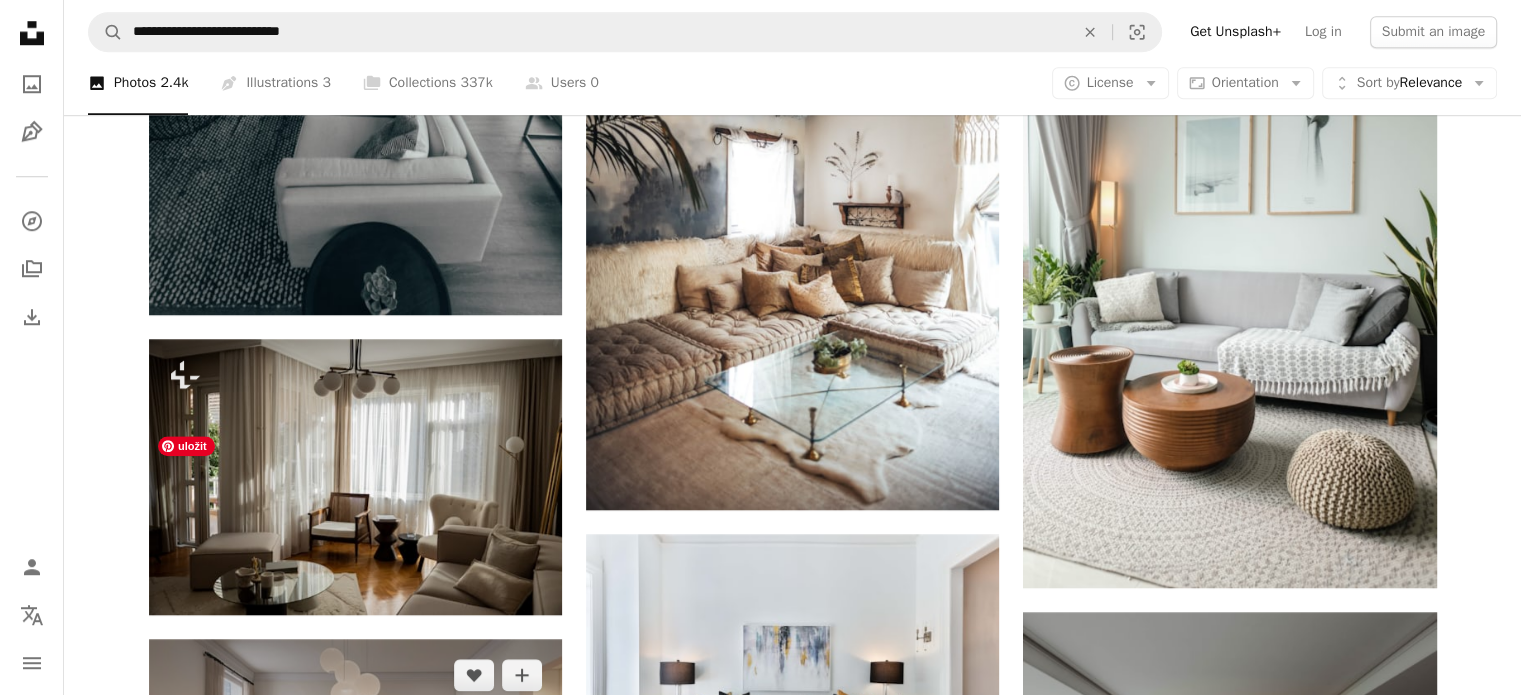 click at bounding box center [355, 754] 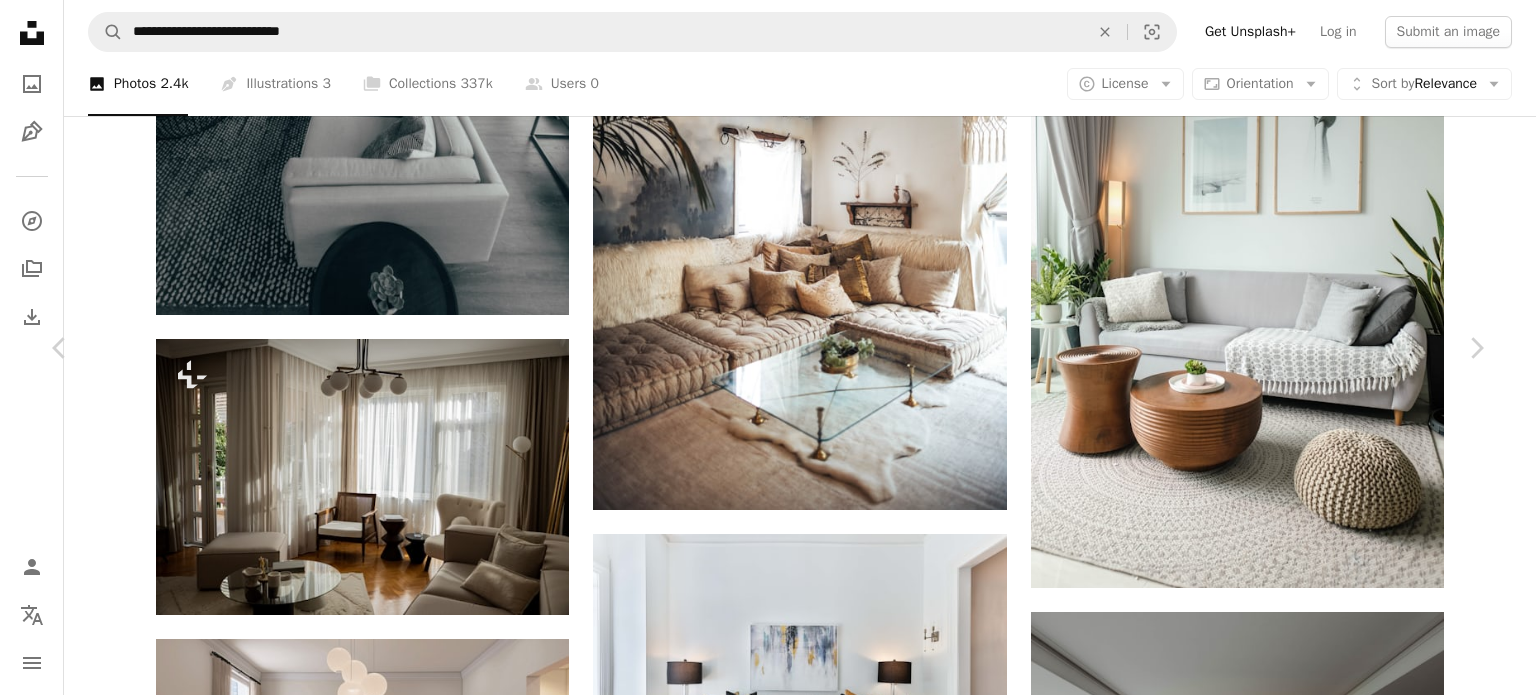 click on "Chevron down" 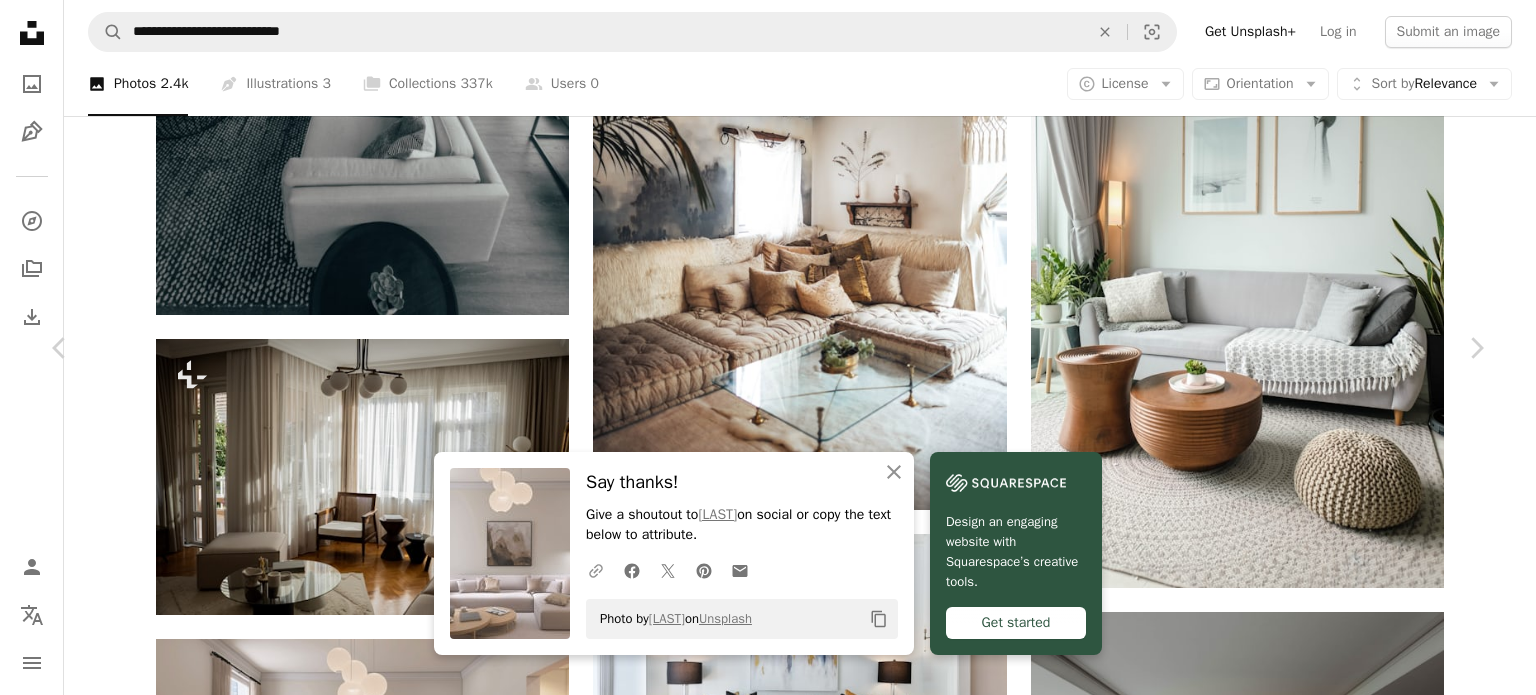 click on "A URL sharing icon (chains)" 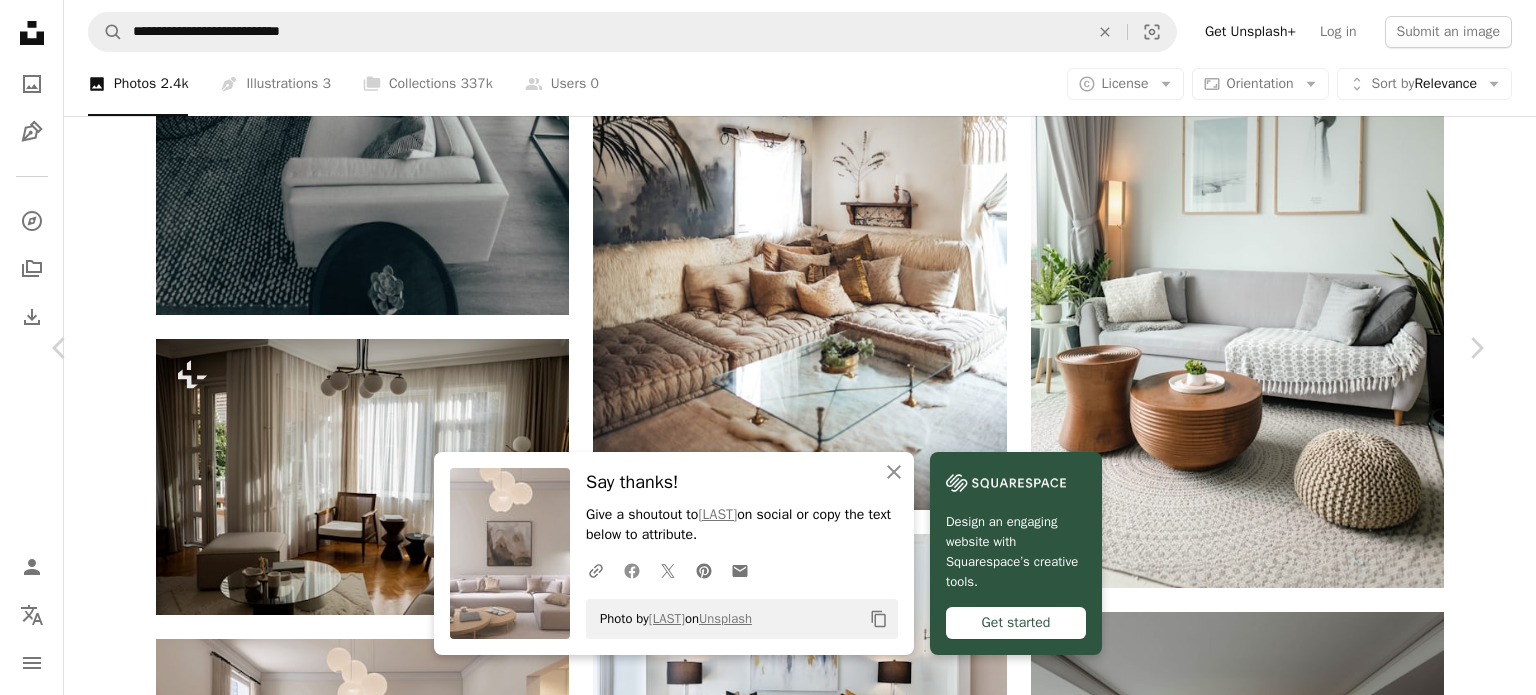 click on "Facebook icon" 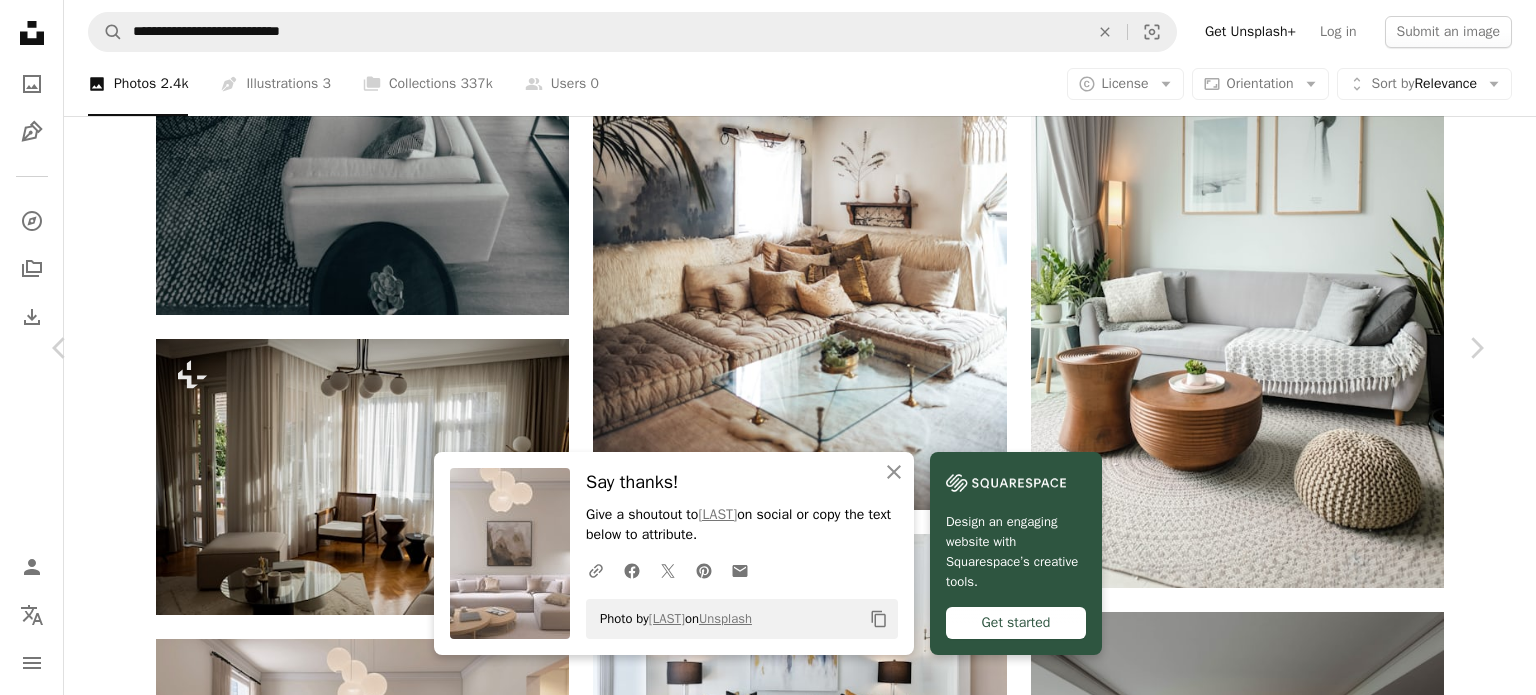 click on "Copy content" 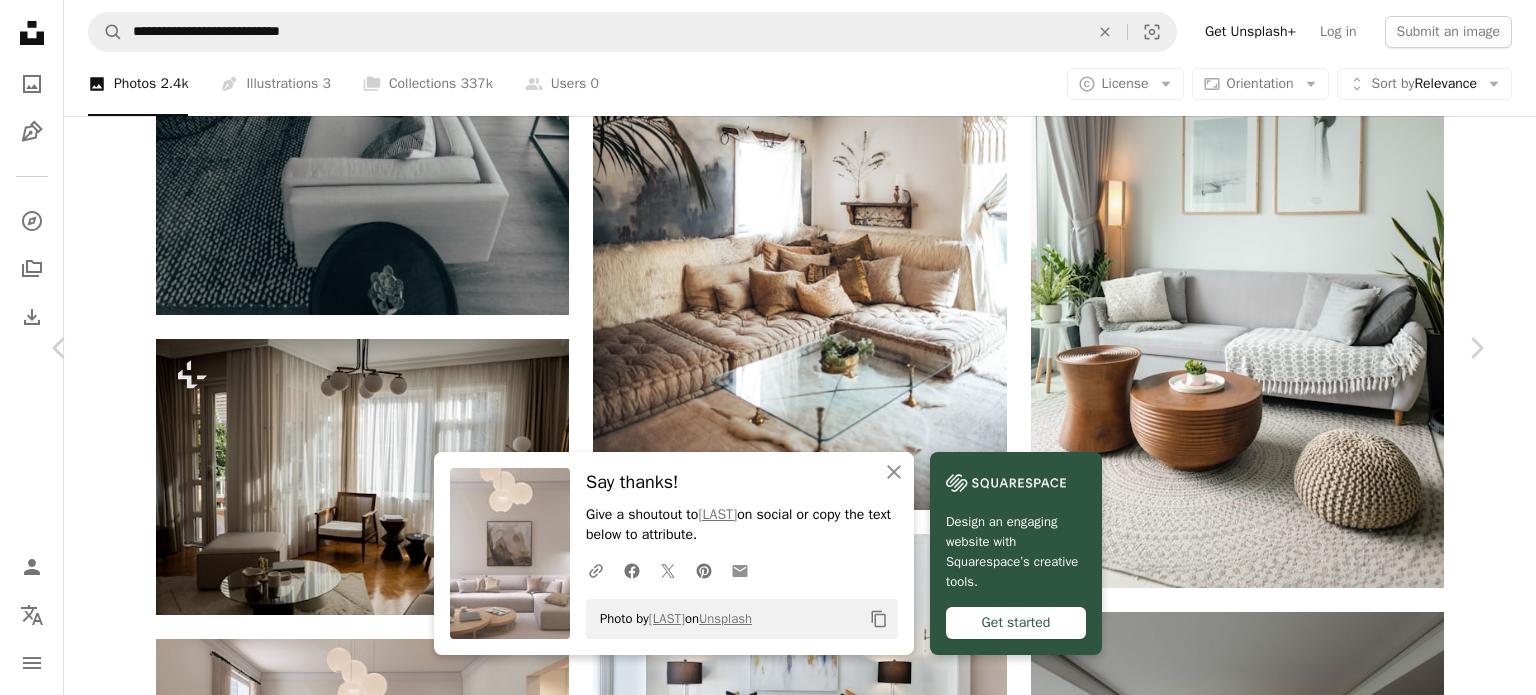 click 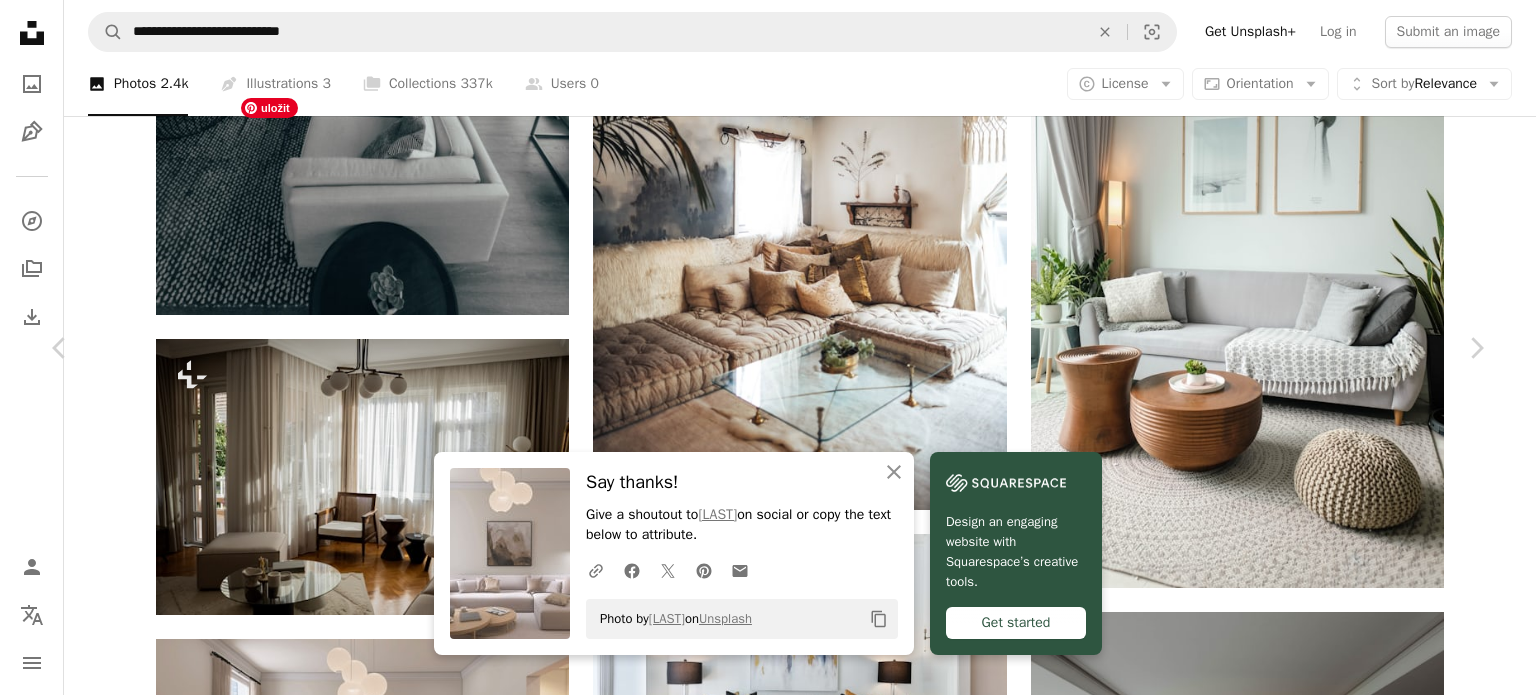 click at bounding box center (761, 5712) 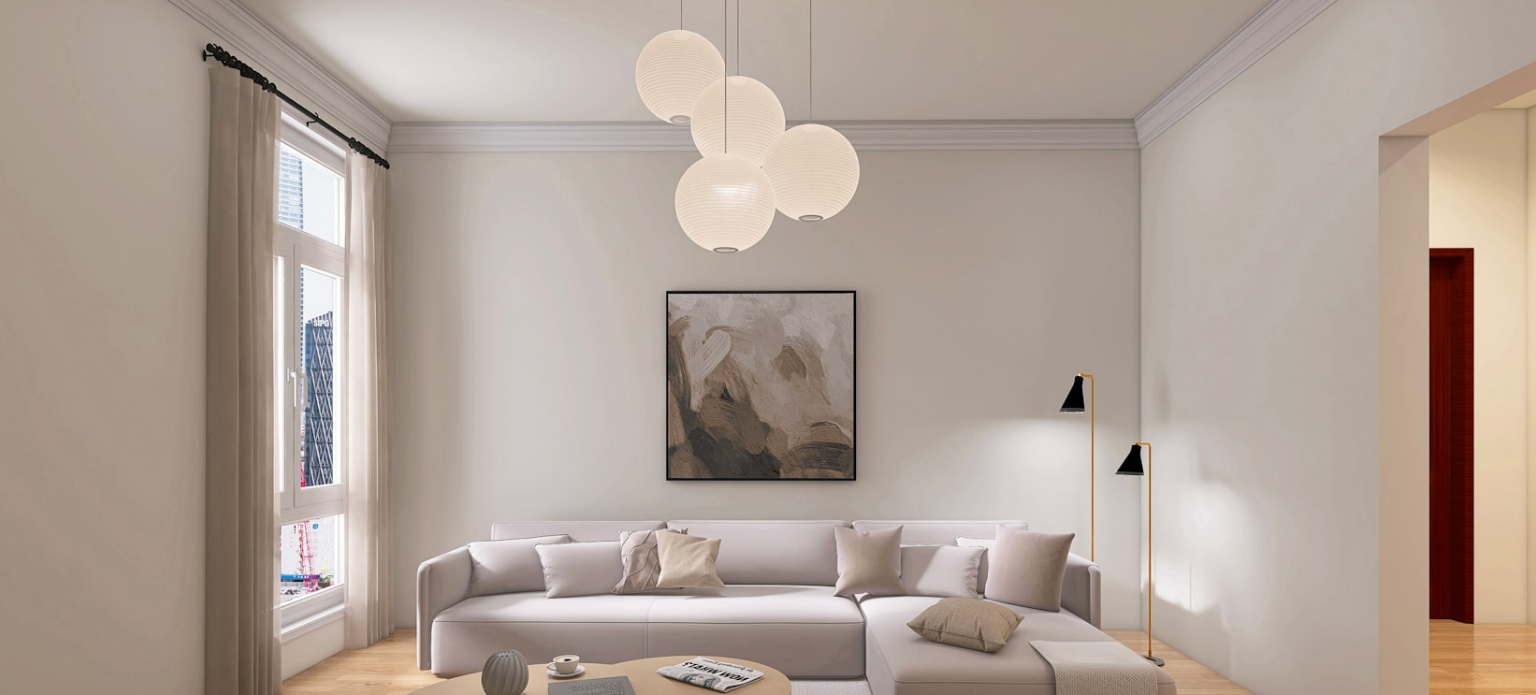 scroll, scrollTop: 71, scrollLeft: 0, axis: vertical 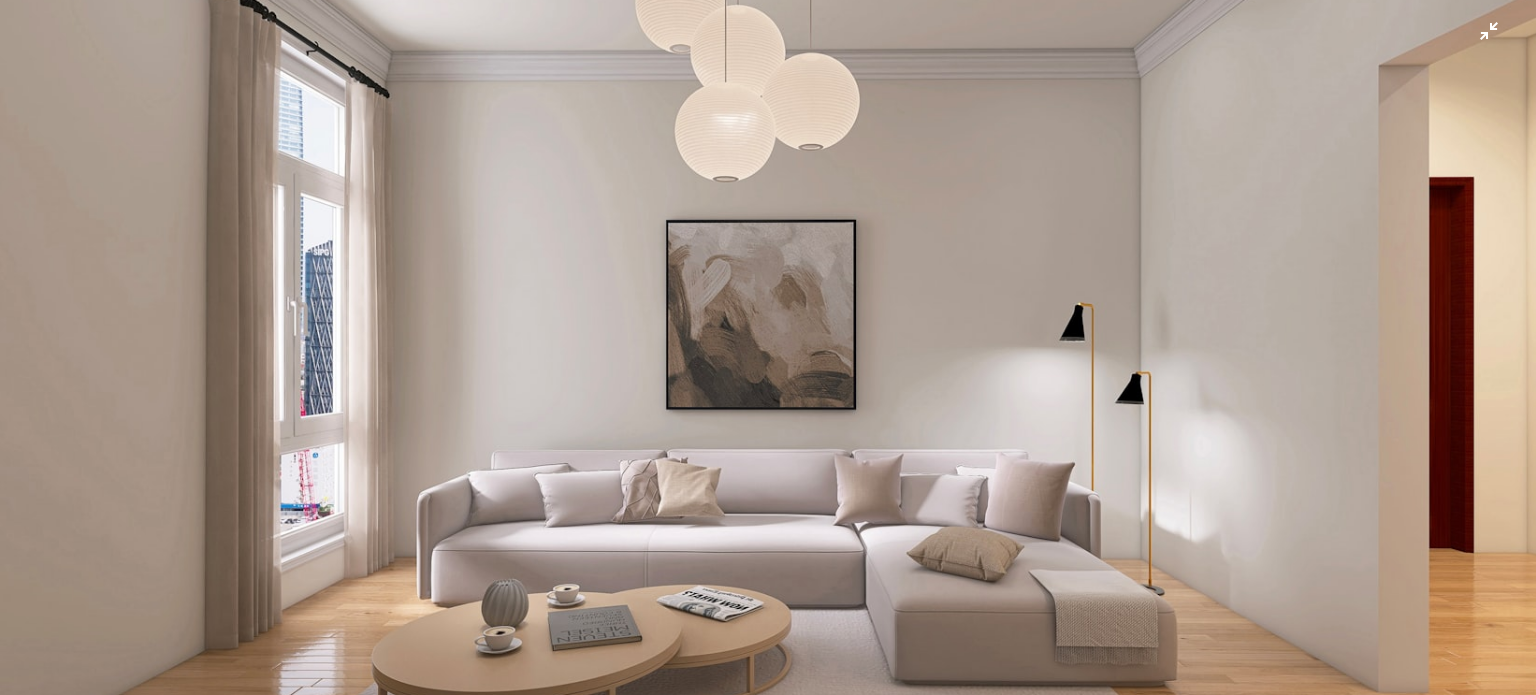 click at bounding box center (768, 355) 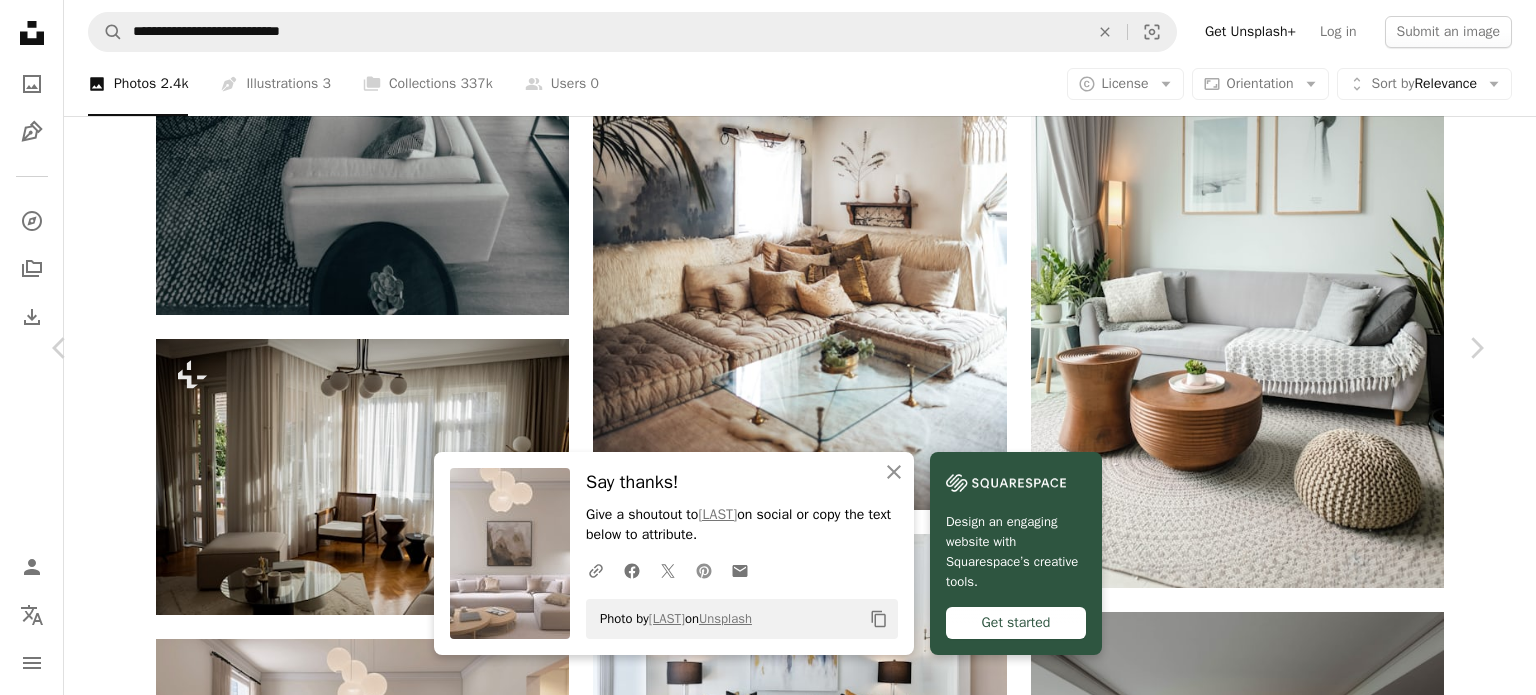 click on "Pinterest icon" 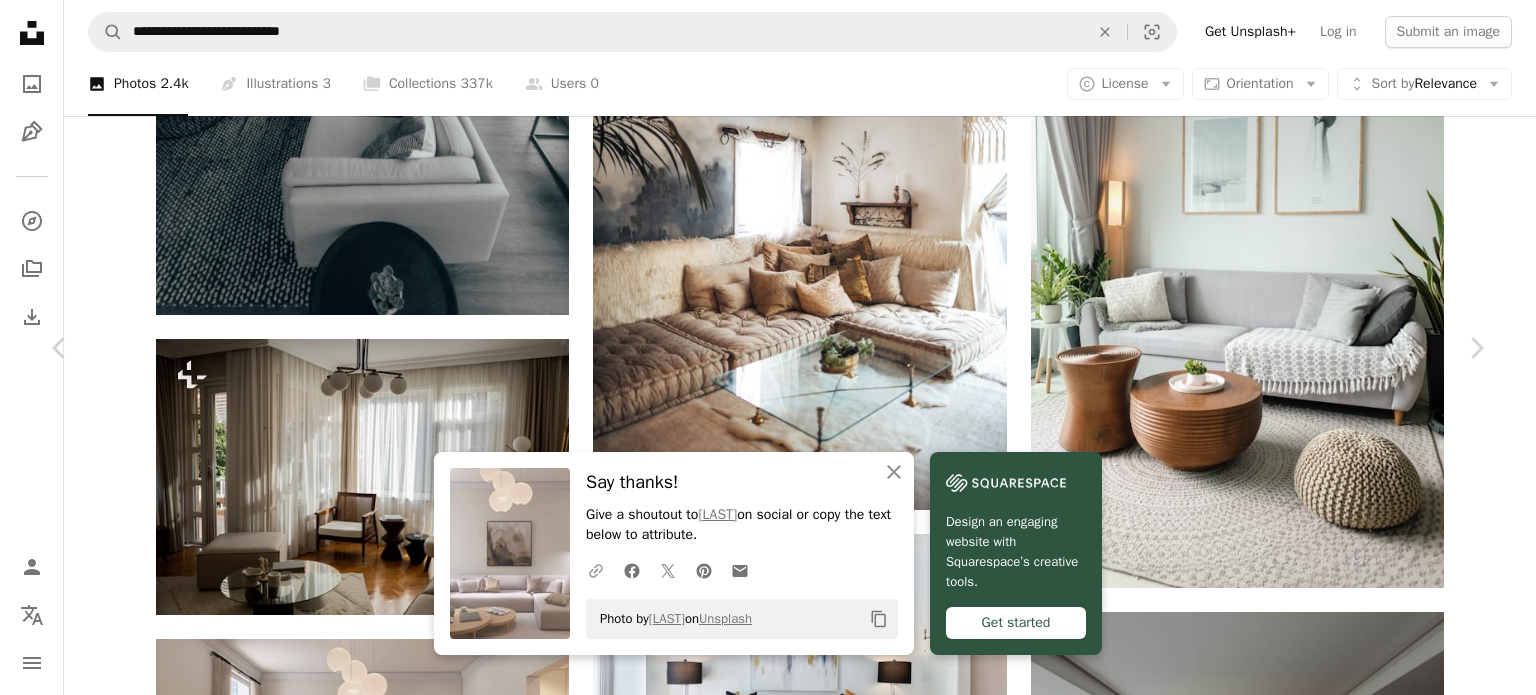 click on "A URL sharing icon (chains)" 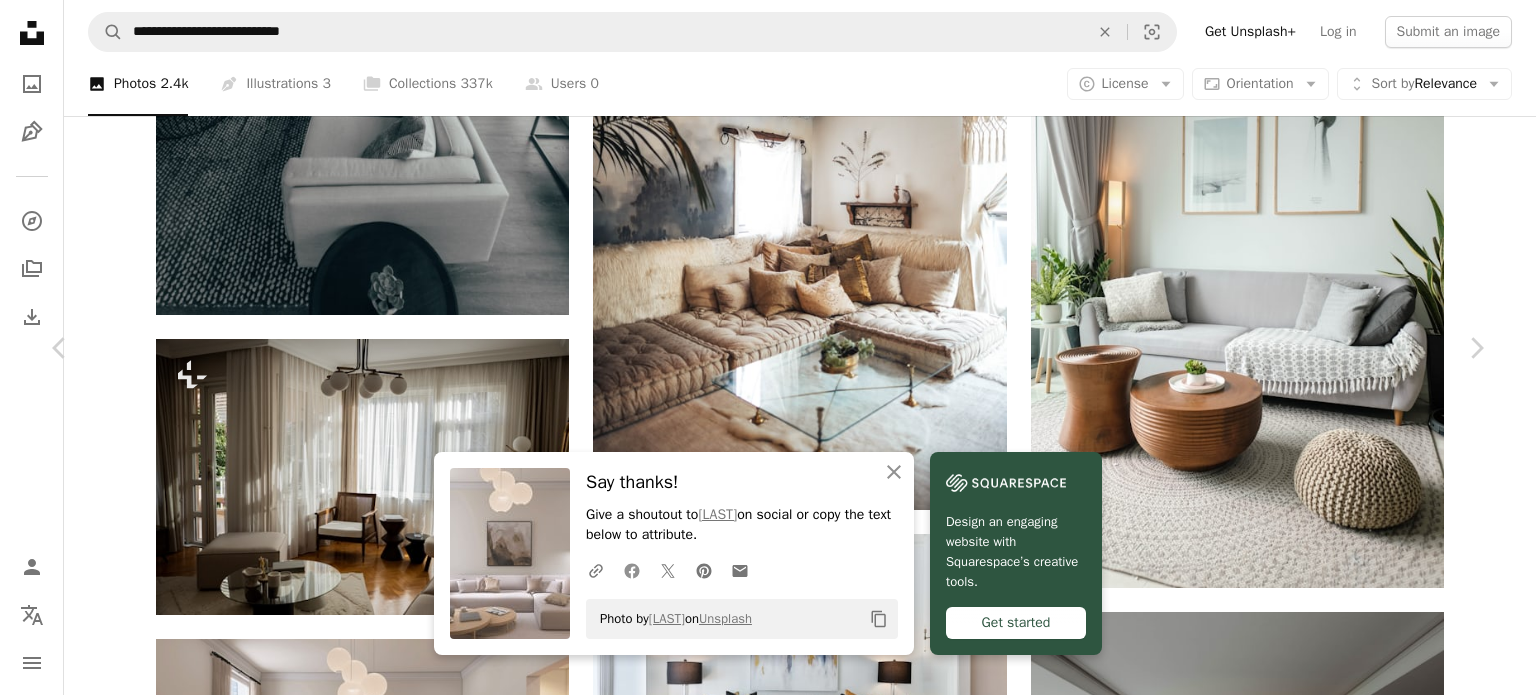 click 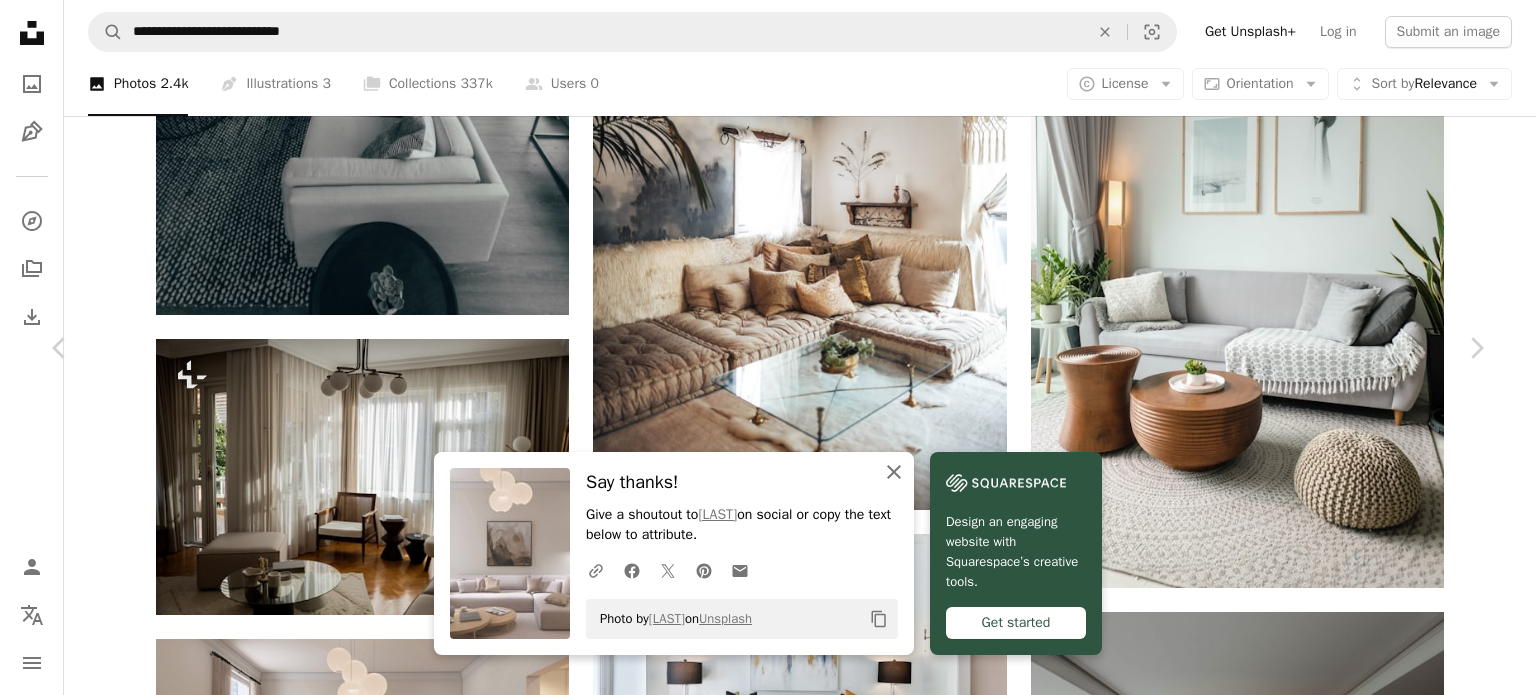 click on "An X shape" 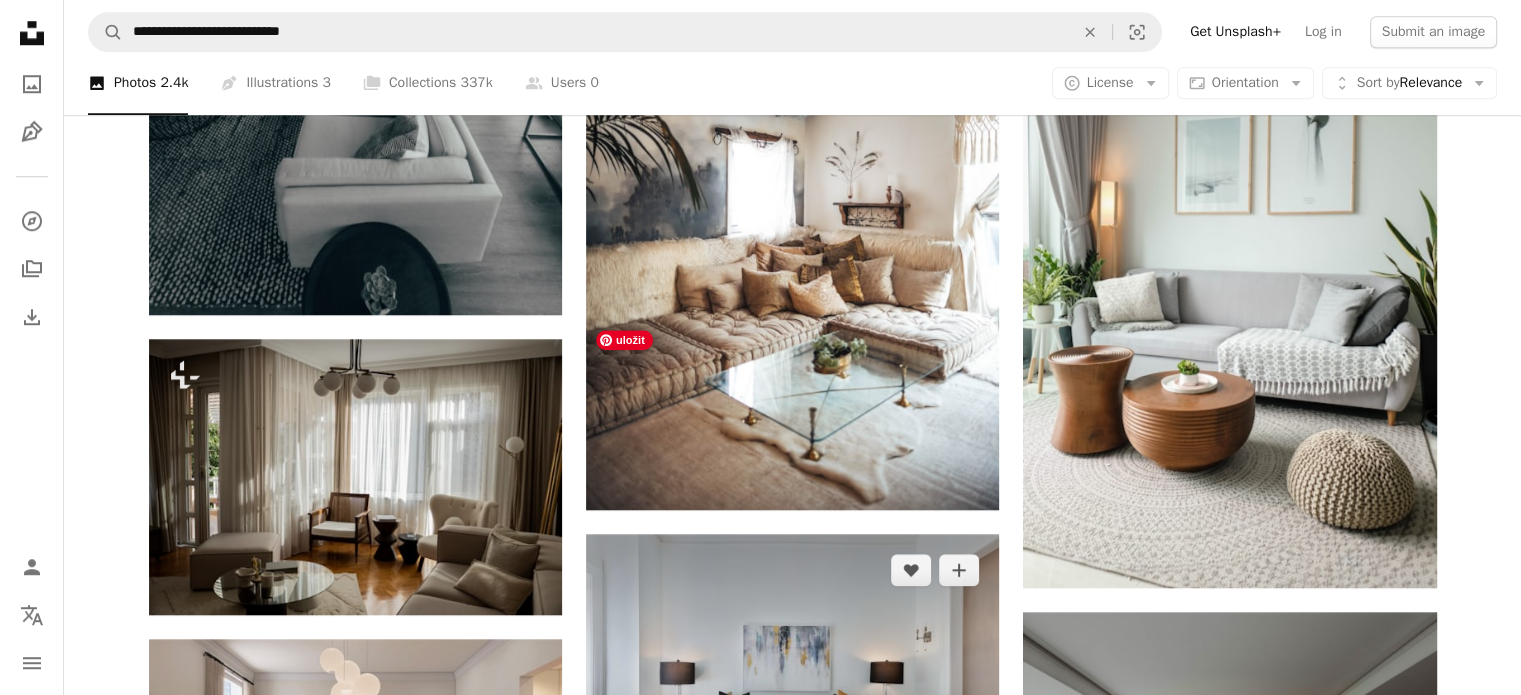 click at bounding box center (792, 671) 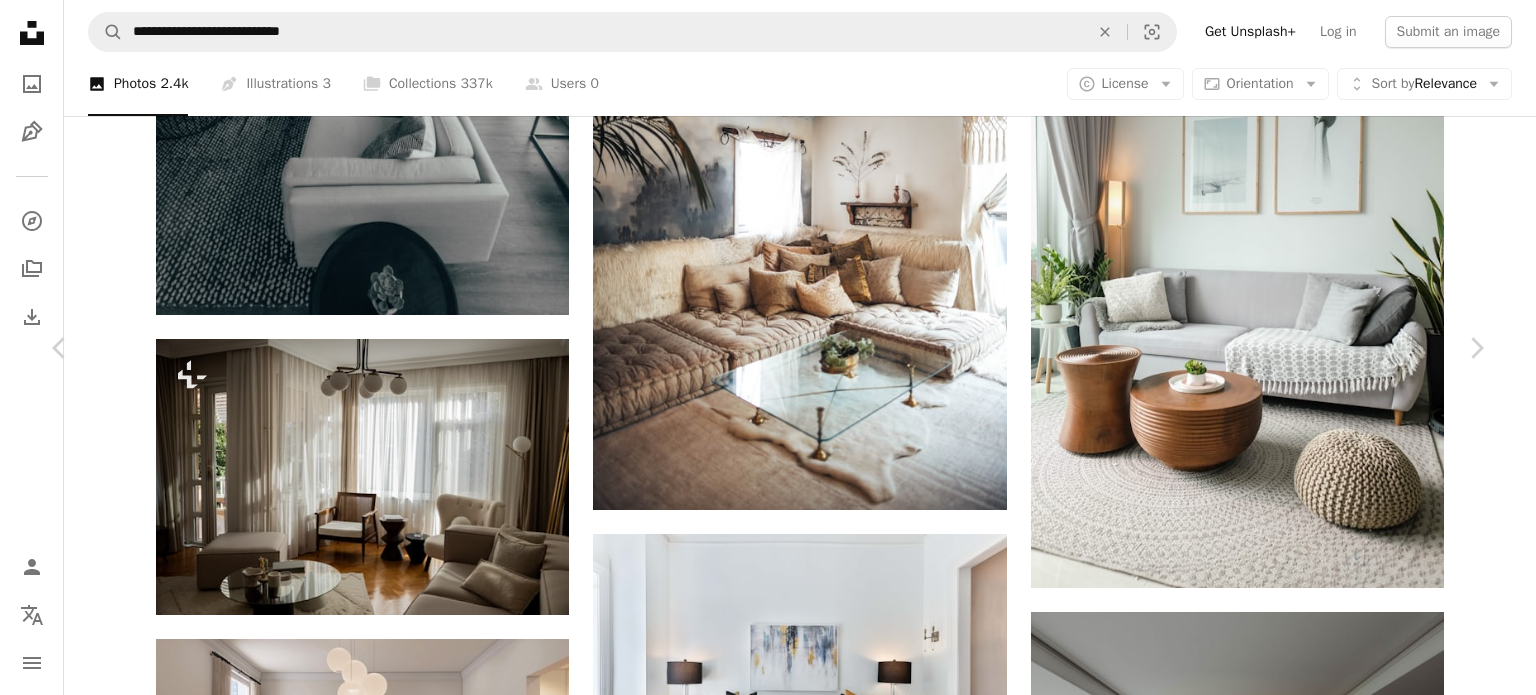 click on "Chevron down" 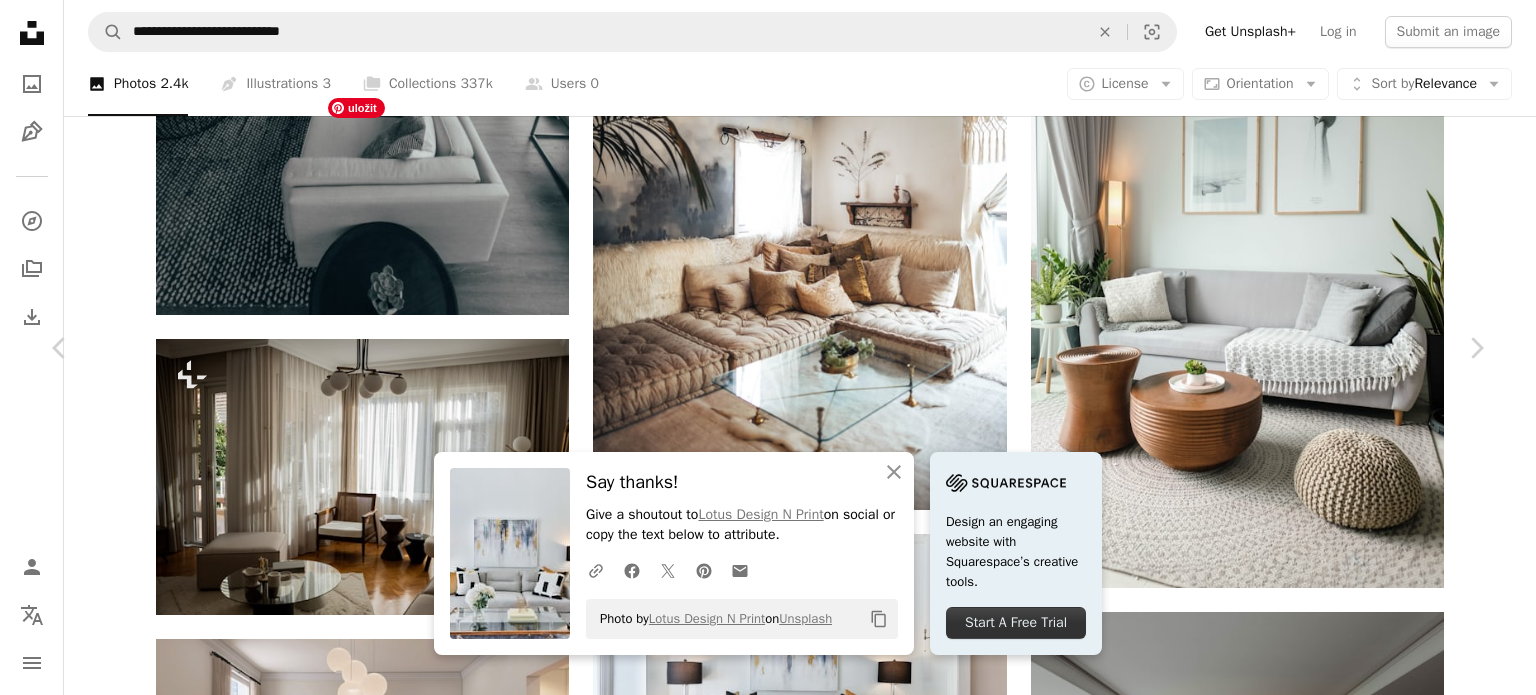 click at bounding box center [761, 5712] 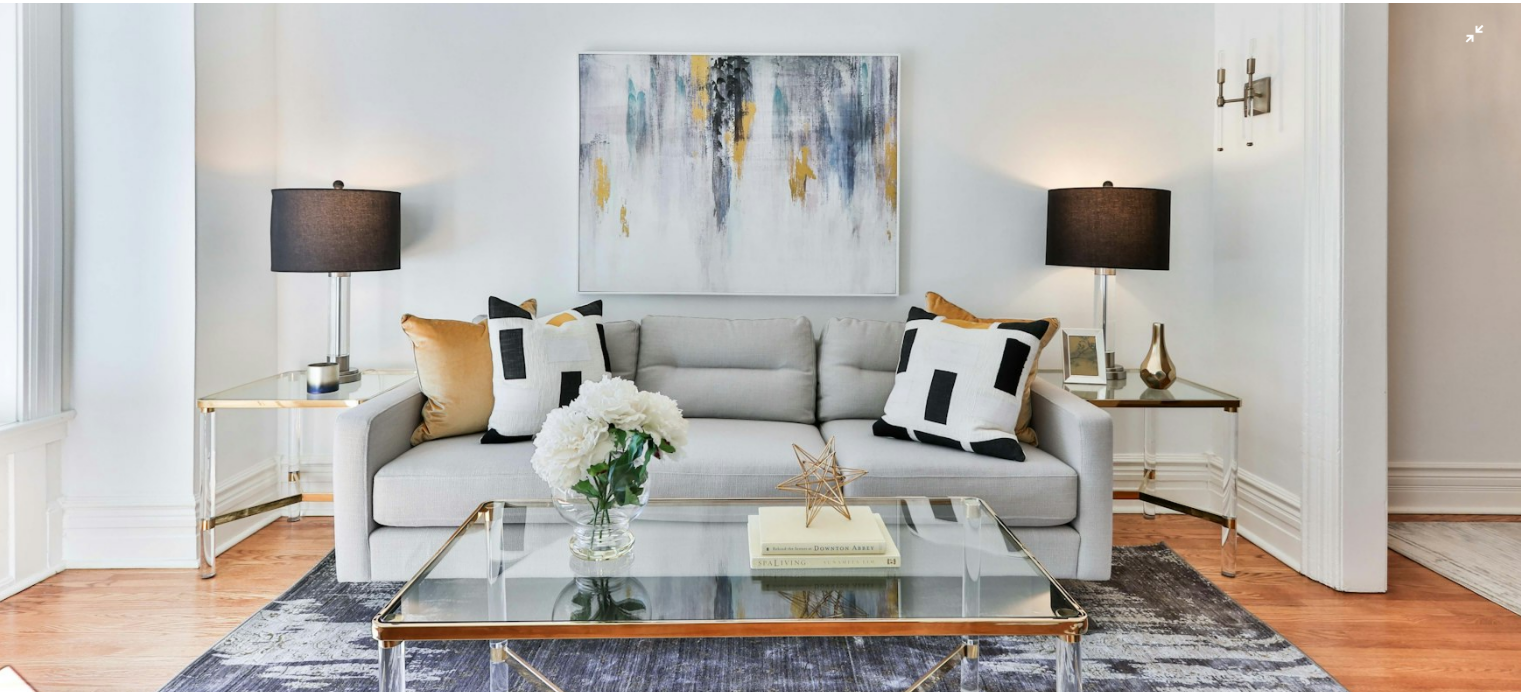 scroll, scrollTop: 307, scrollLeft: 0, axis: vertical 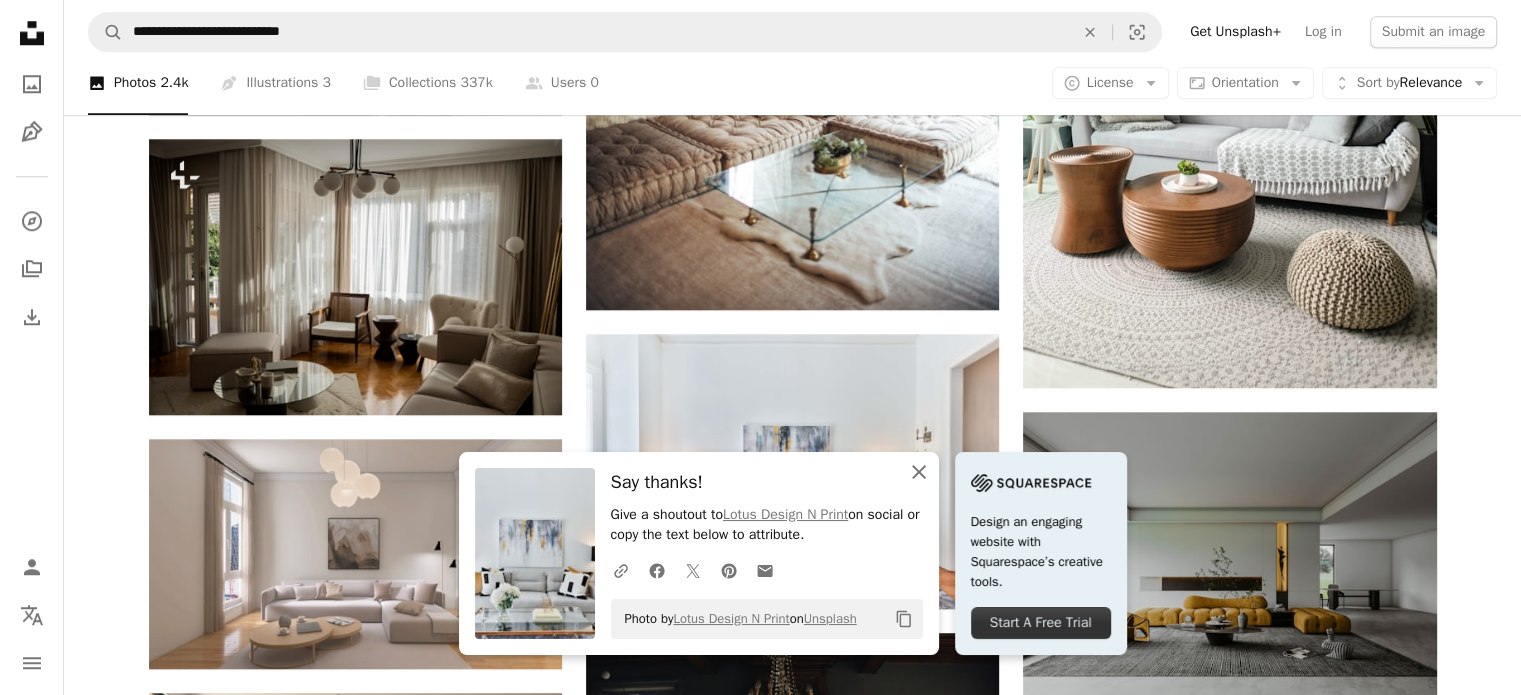 click on "An X shape Close" at bounding box center [919, 472] 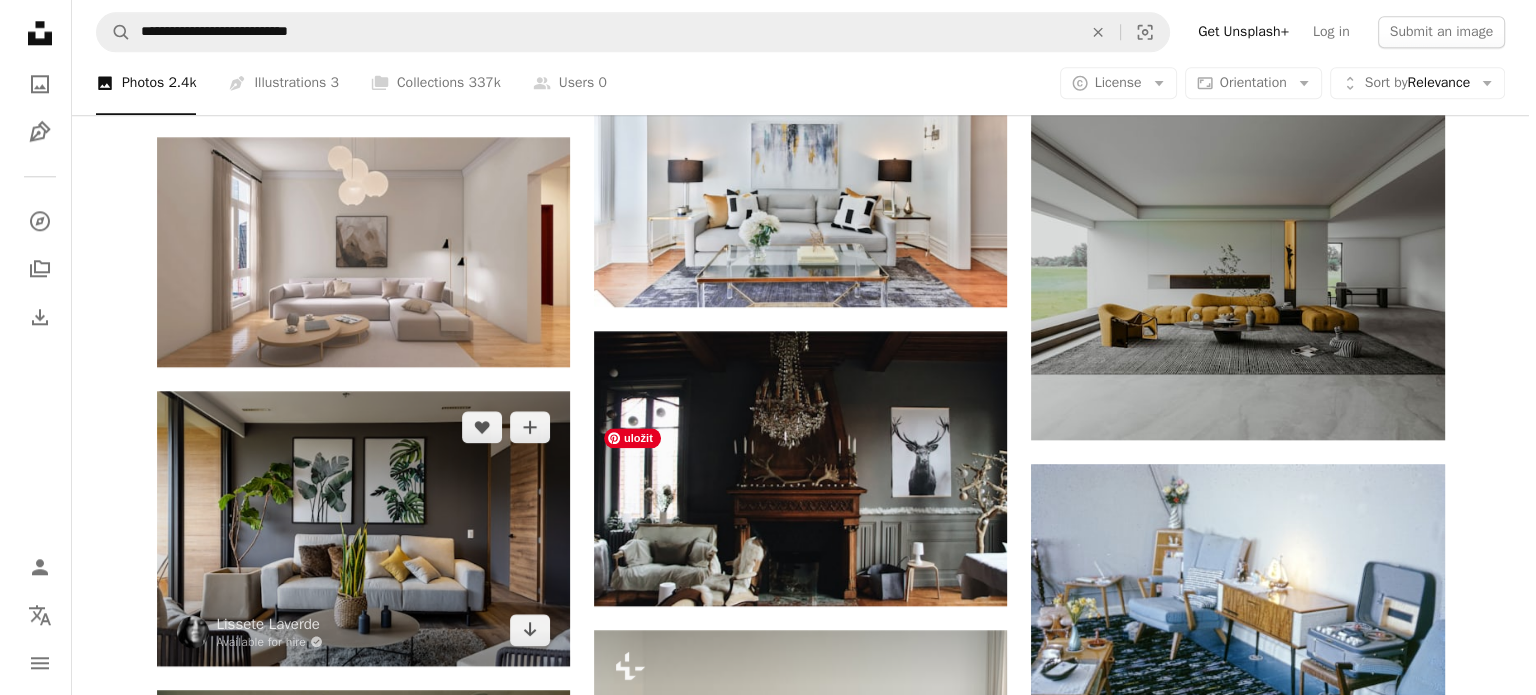 scroll, scrollTop: 2200, scrollLeft: 0, axis: vertical 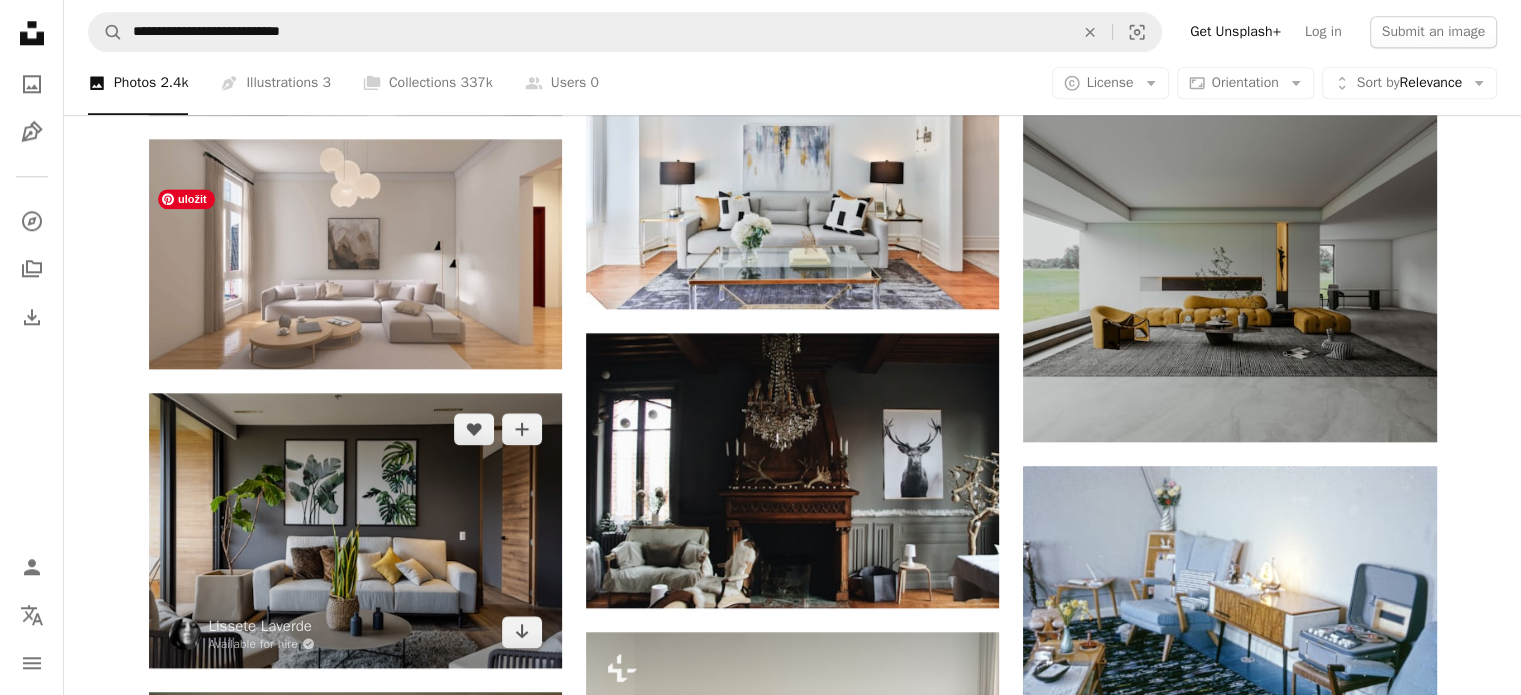 click at bounding box center [355, 530] 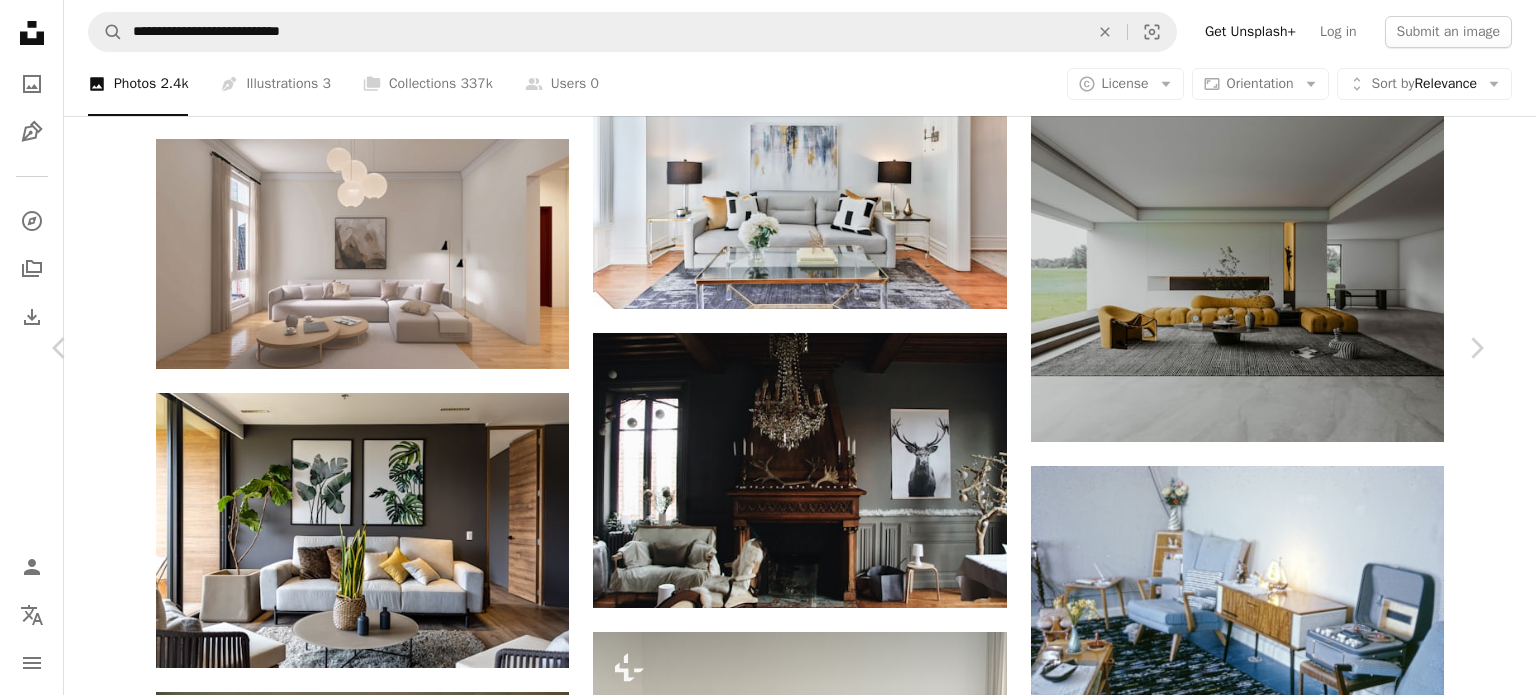 click on "Chevron down" 